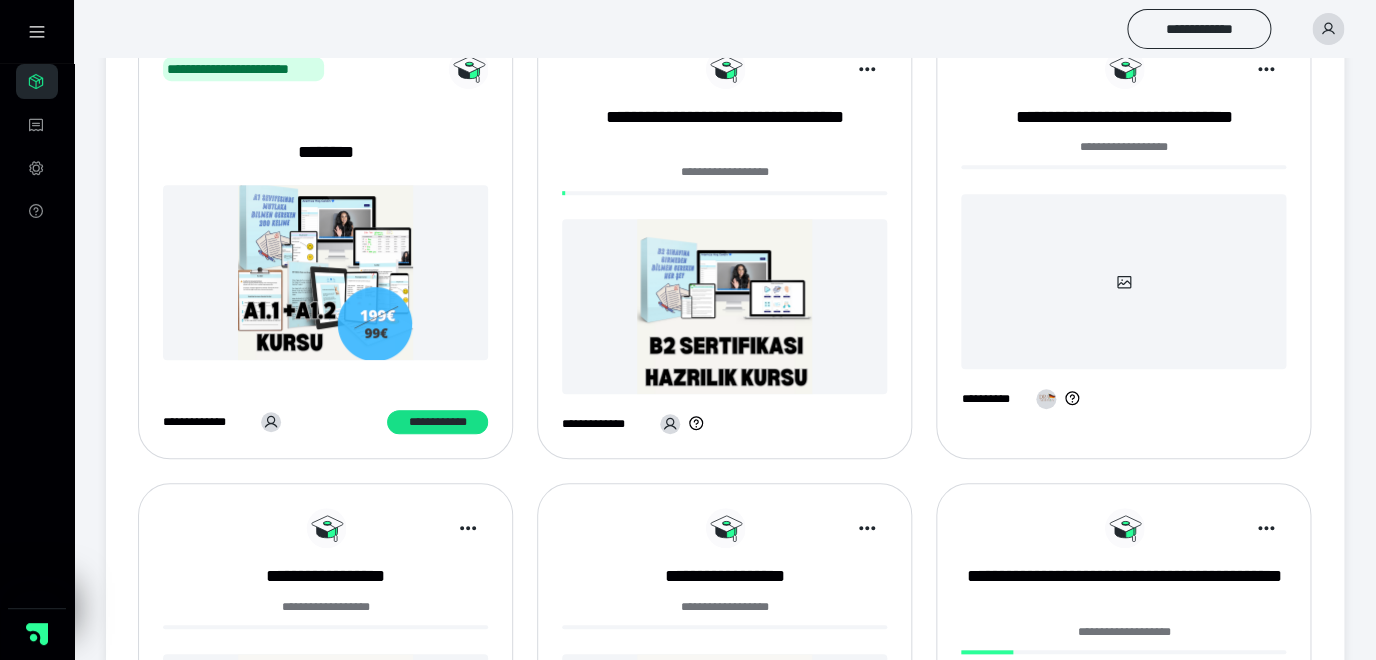scroll, scrollTop: 624, scrollLeft: 0, axis: vertical 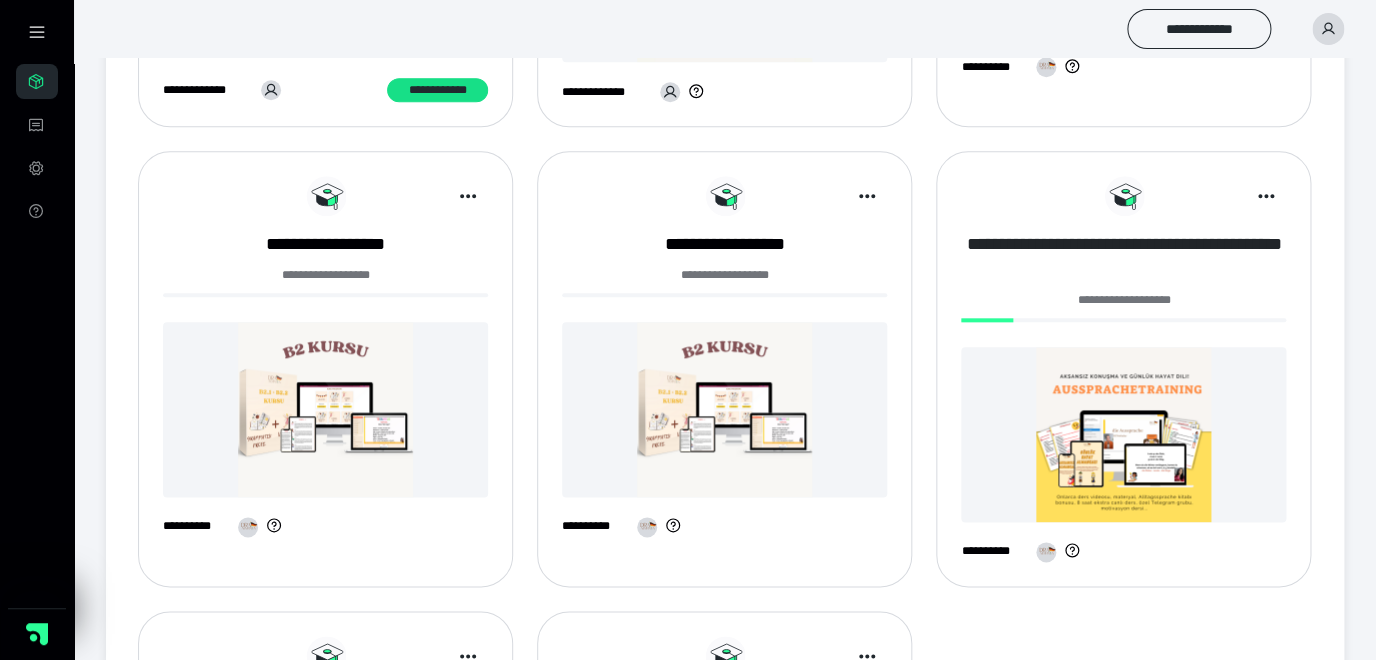 click on "**********" at bounding box center [1123, 257] 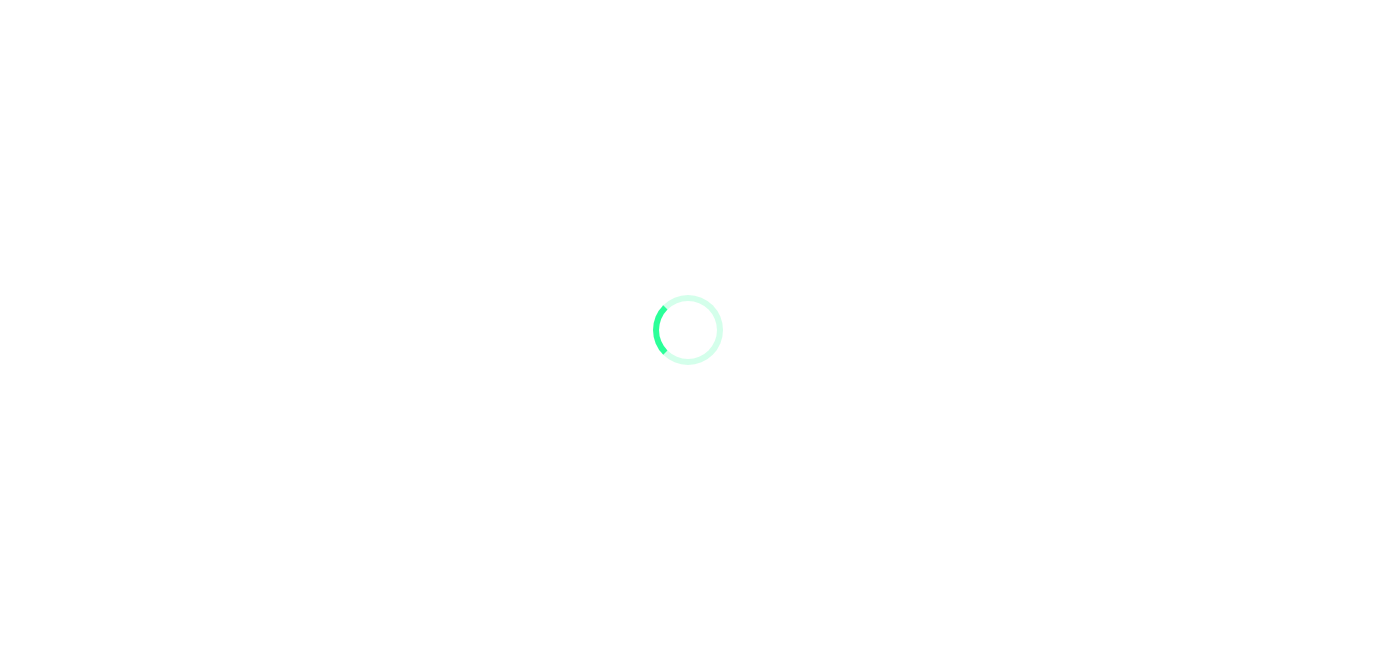 scroll, scrollTop: 0, scrollLeft: 0, axis: both 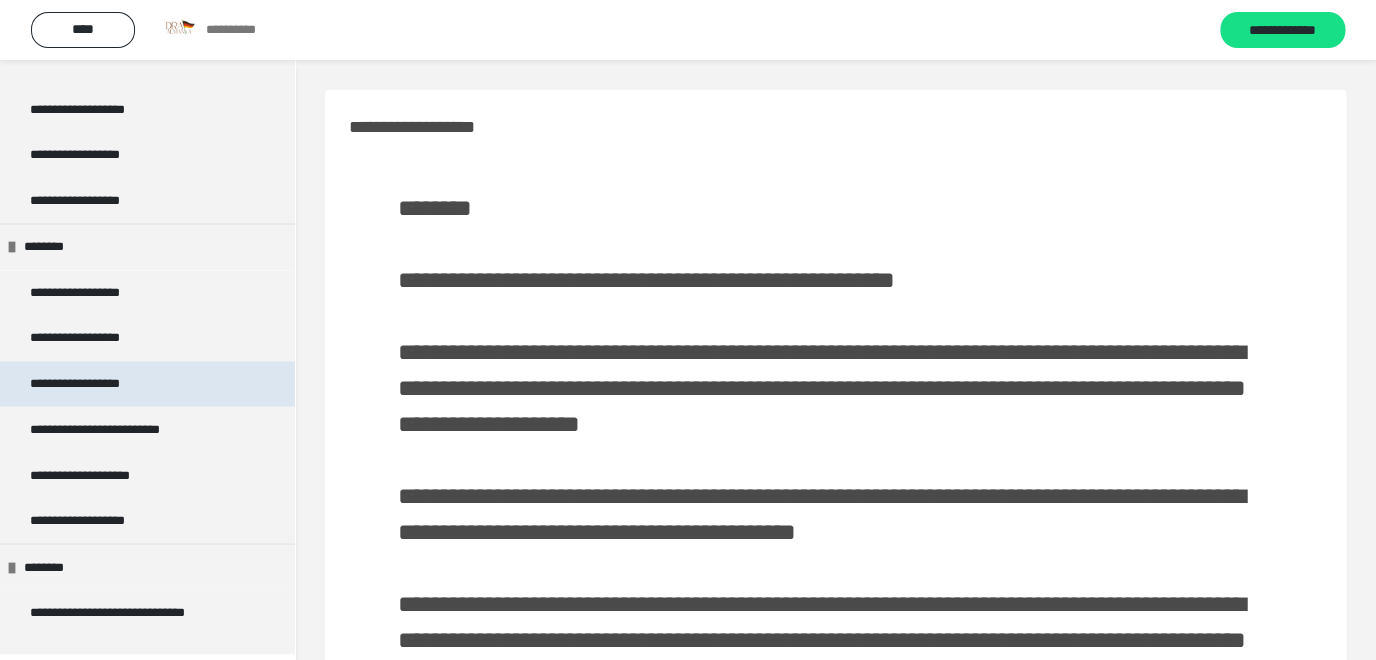 click on "**********" at bounding box center [147, 384] 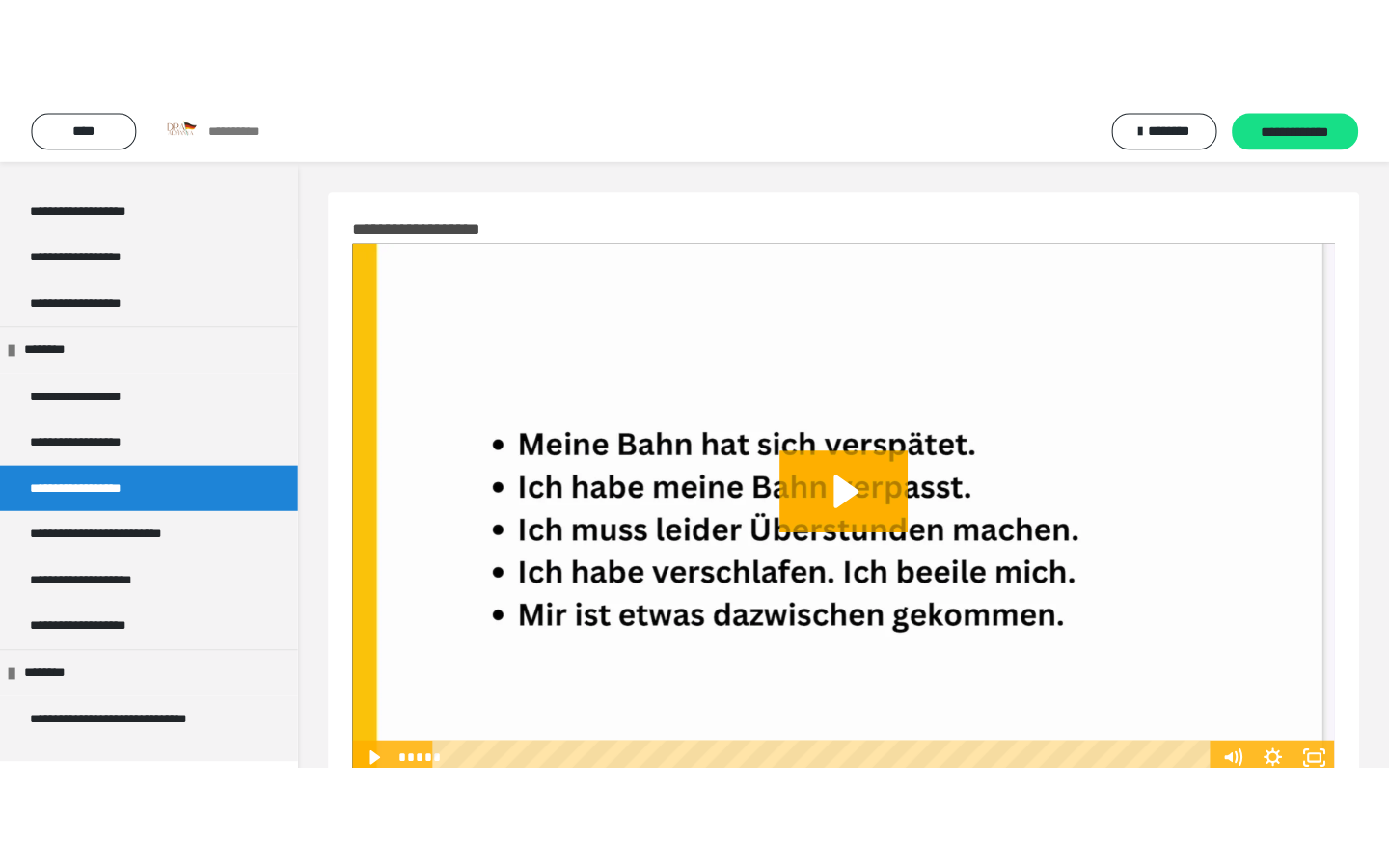 scroll, scrollTop: 58, scrollLeft: 0, axis: vertical 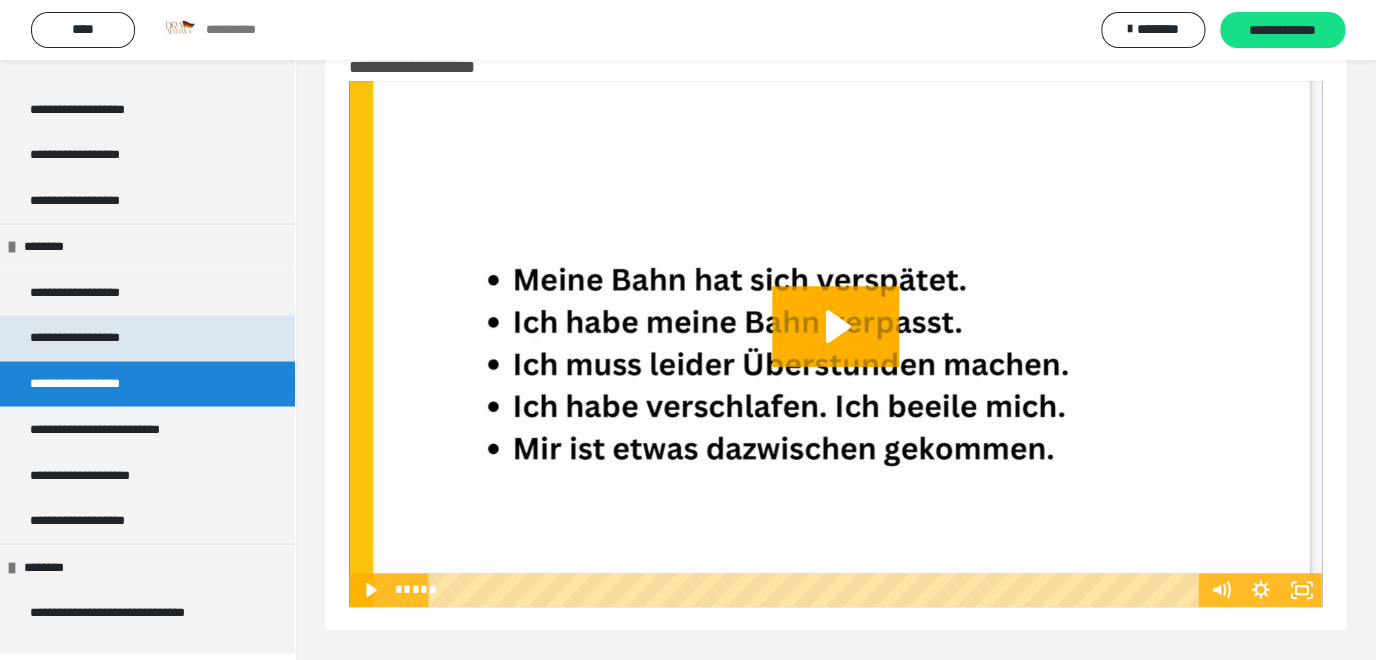 click on "**********" at bounding box center [90, 338] 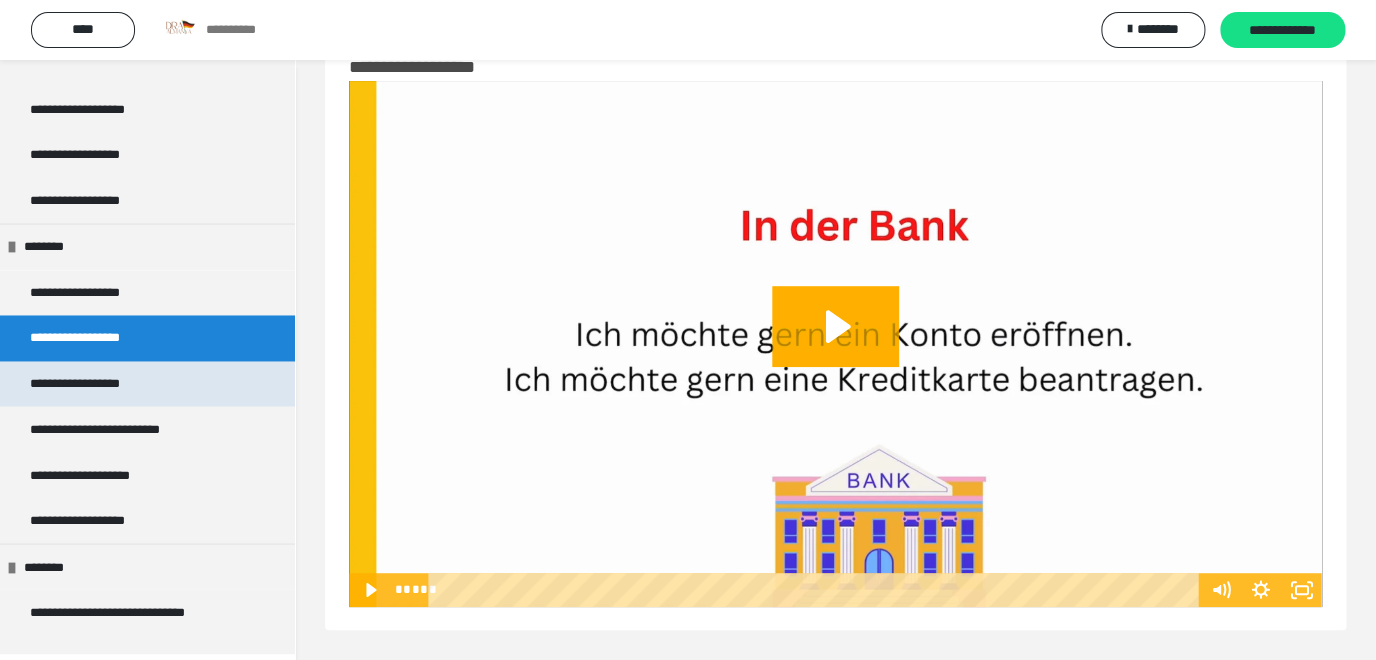 click on "**********" at bounding box center [147, 384] 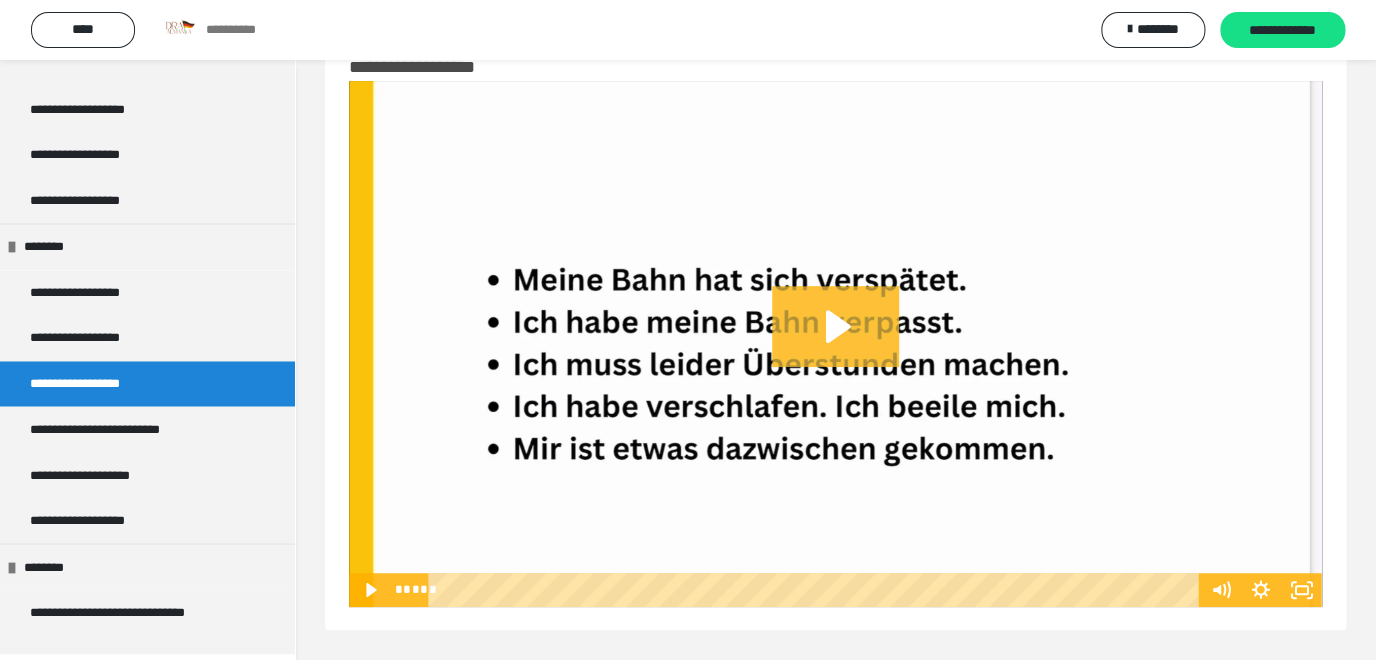 click 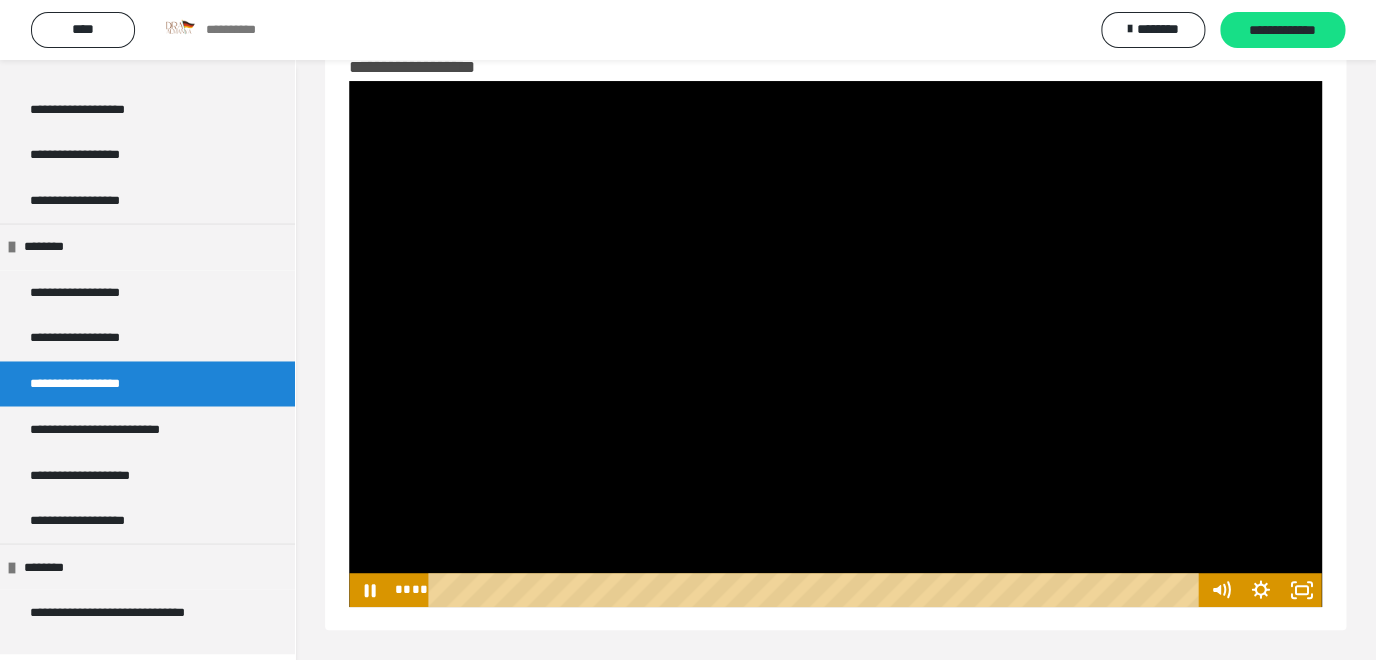 click at bounding box center [835, 344] 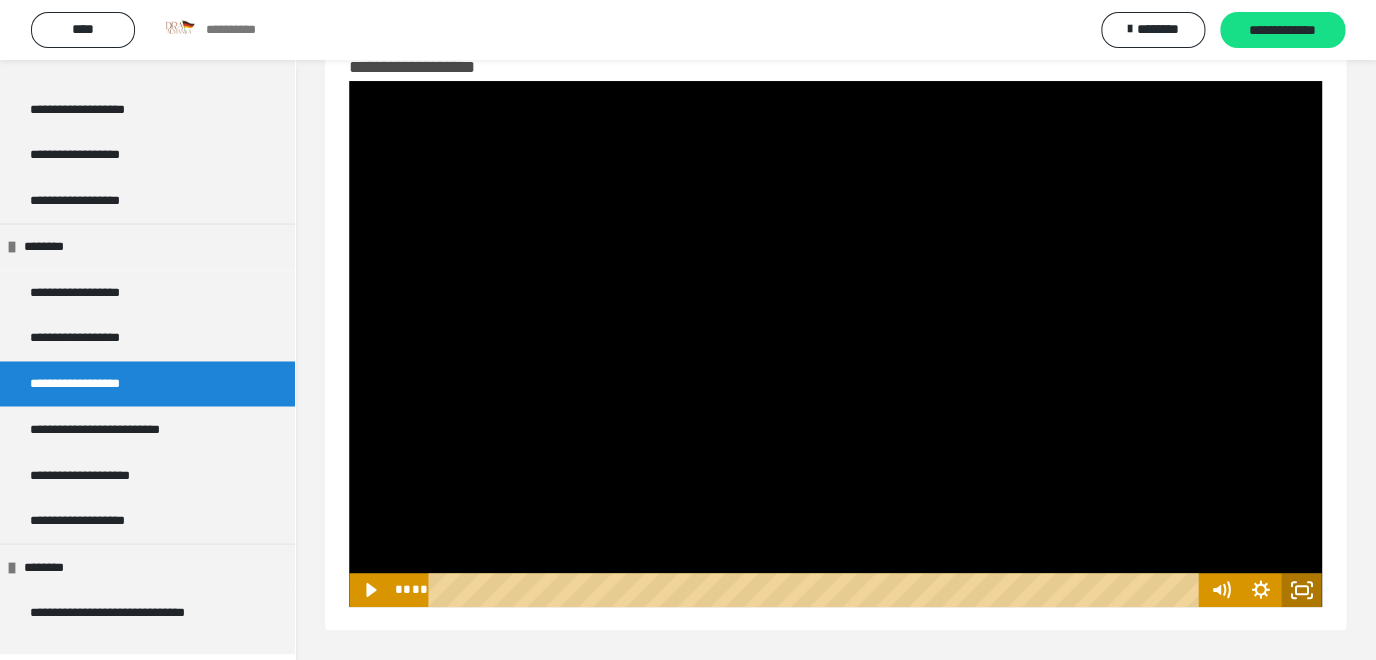 click 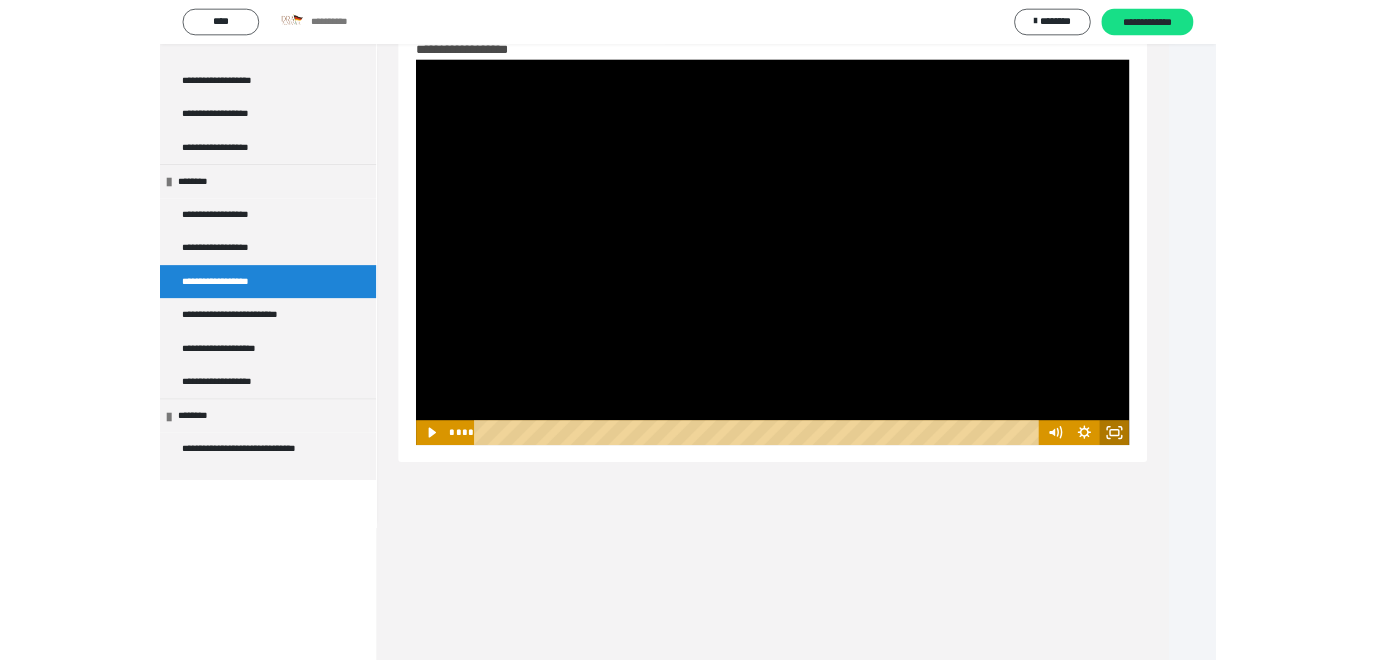 scroll, scrollTop: 3546, scrollLeft: 0, axis: vertical 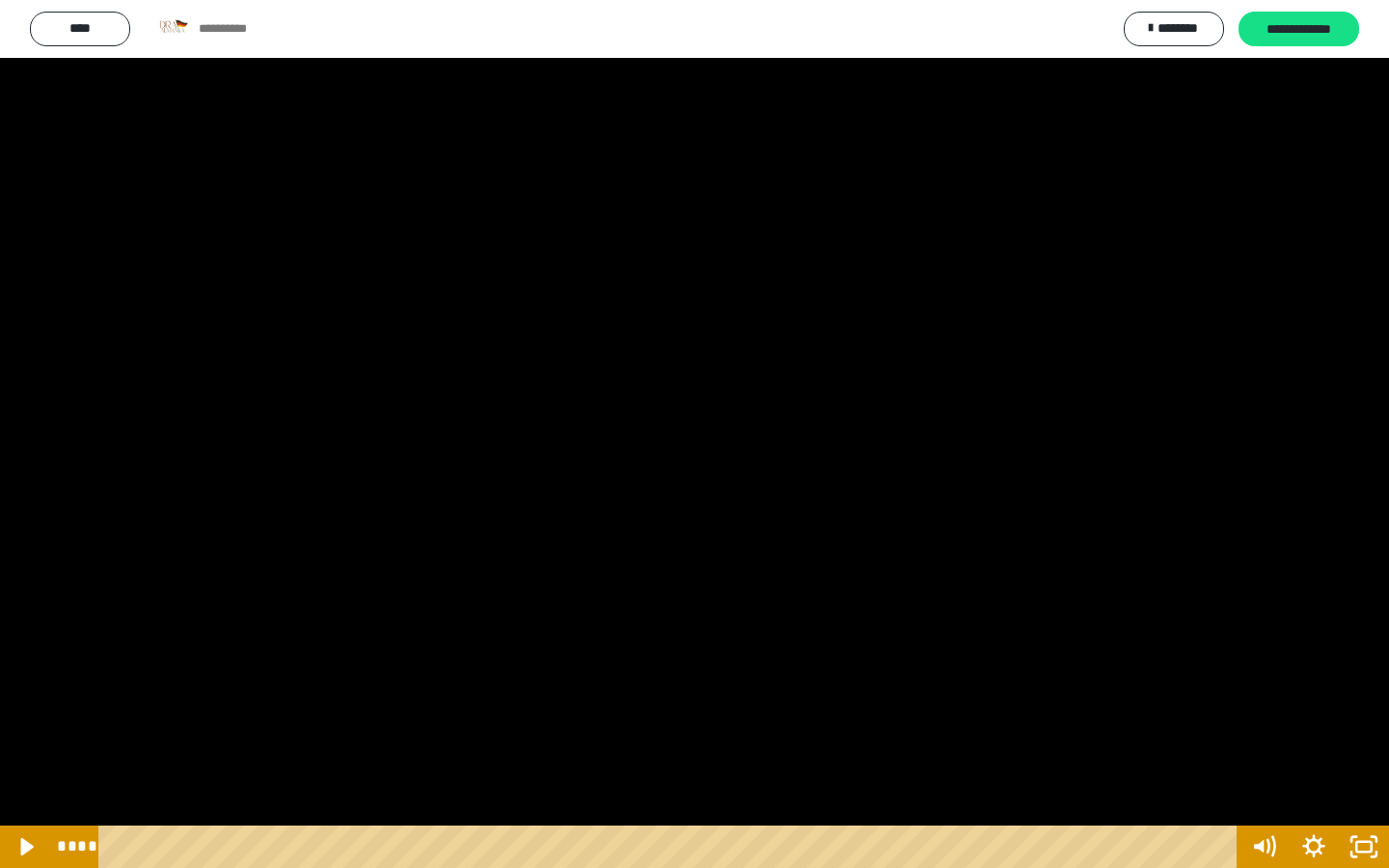 click at bounding box center [694, 434] 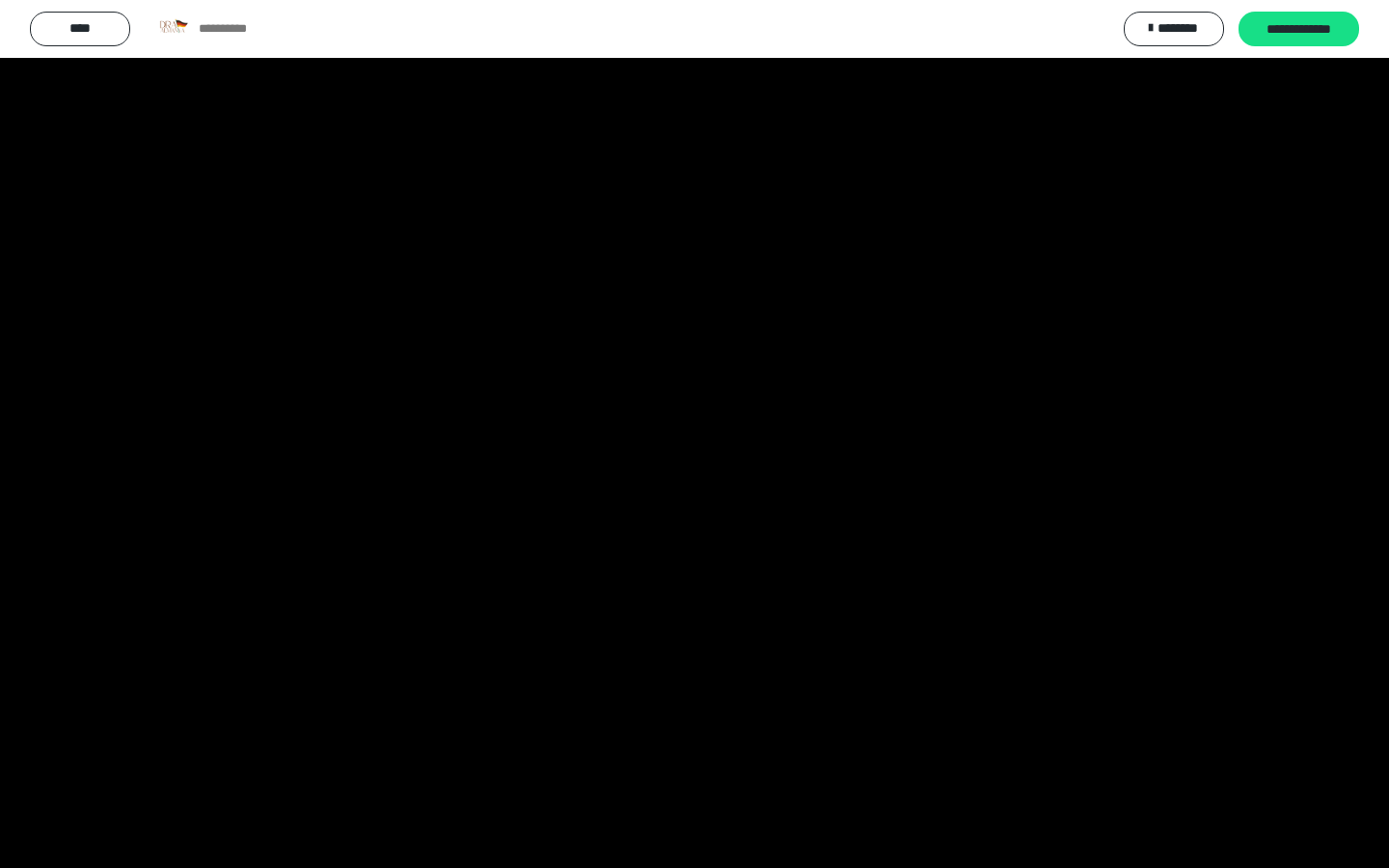 click at bounding box center [694, 434] 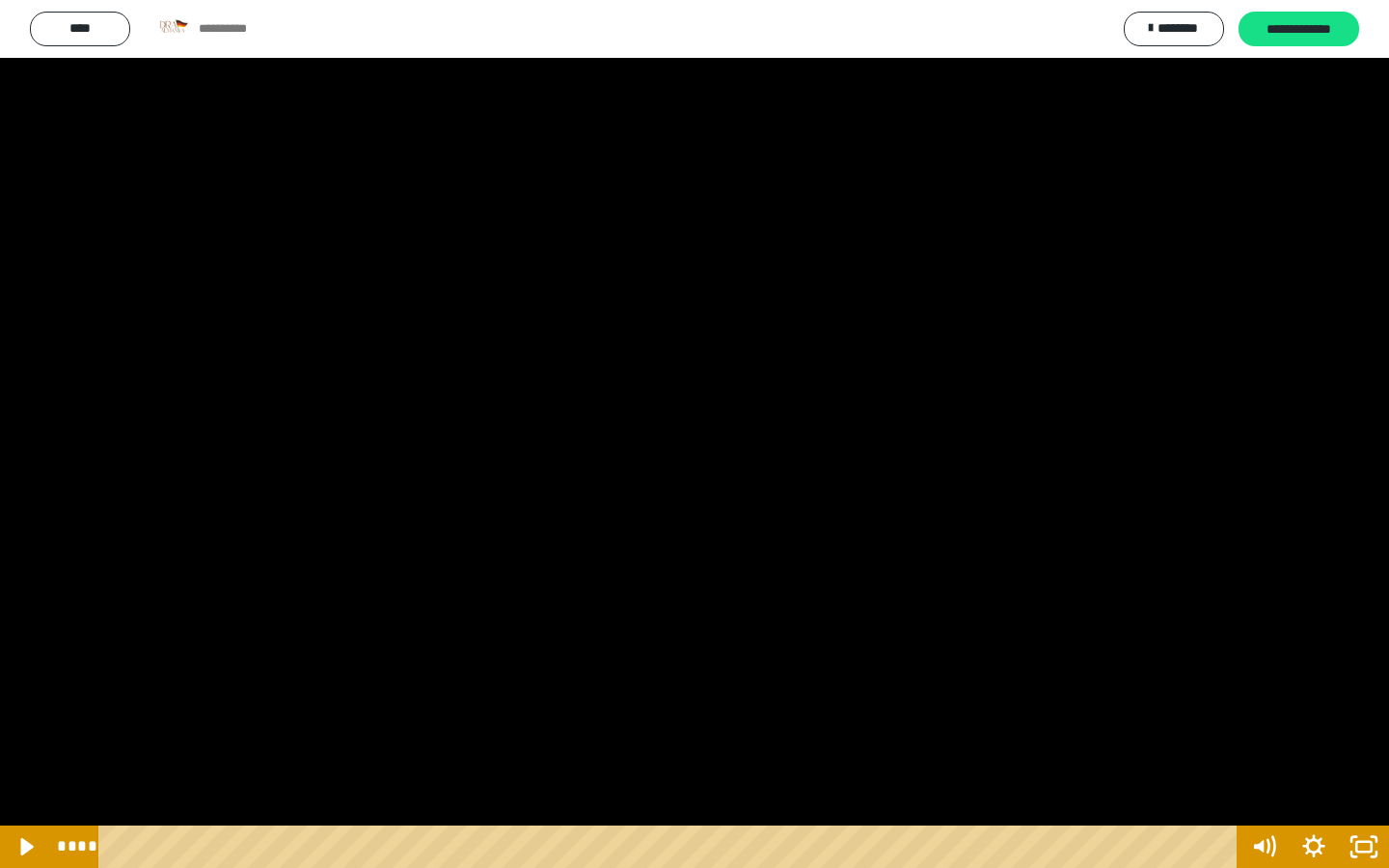 click at bounding box center (694, 434) 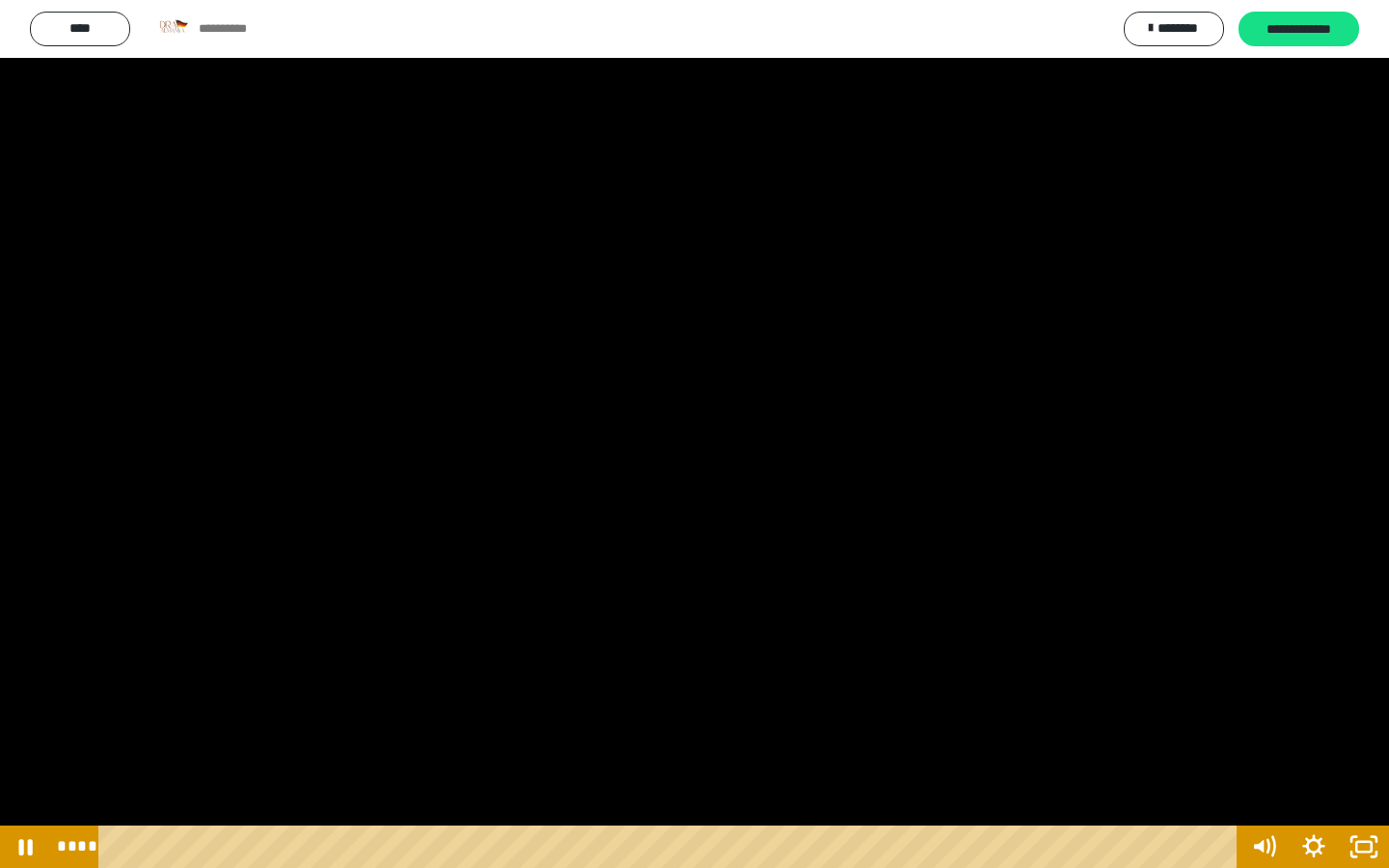 click at bounding box center [694, 434] 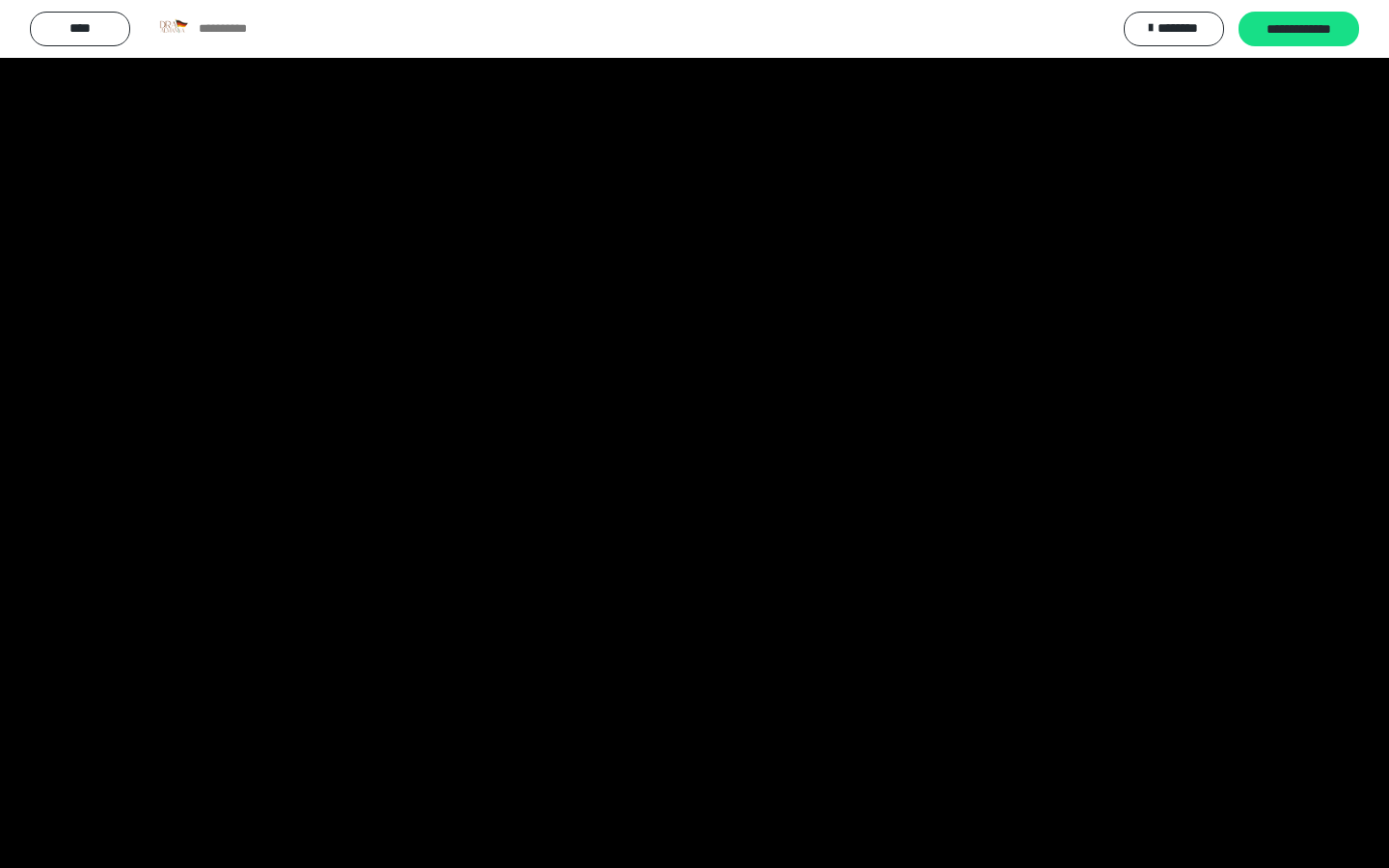 click at bounding box center (694, 434) 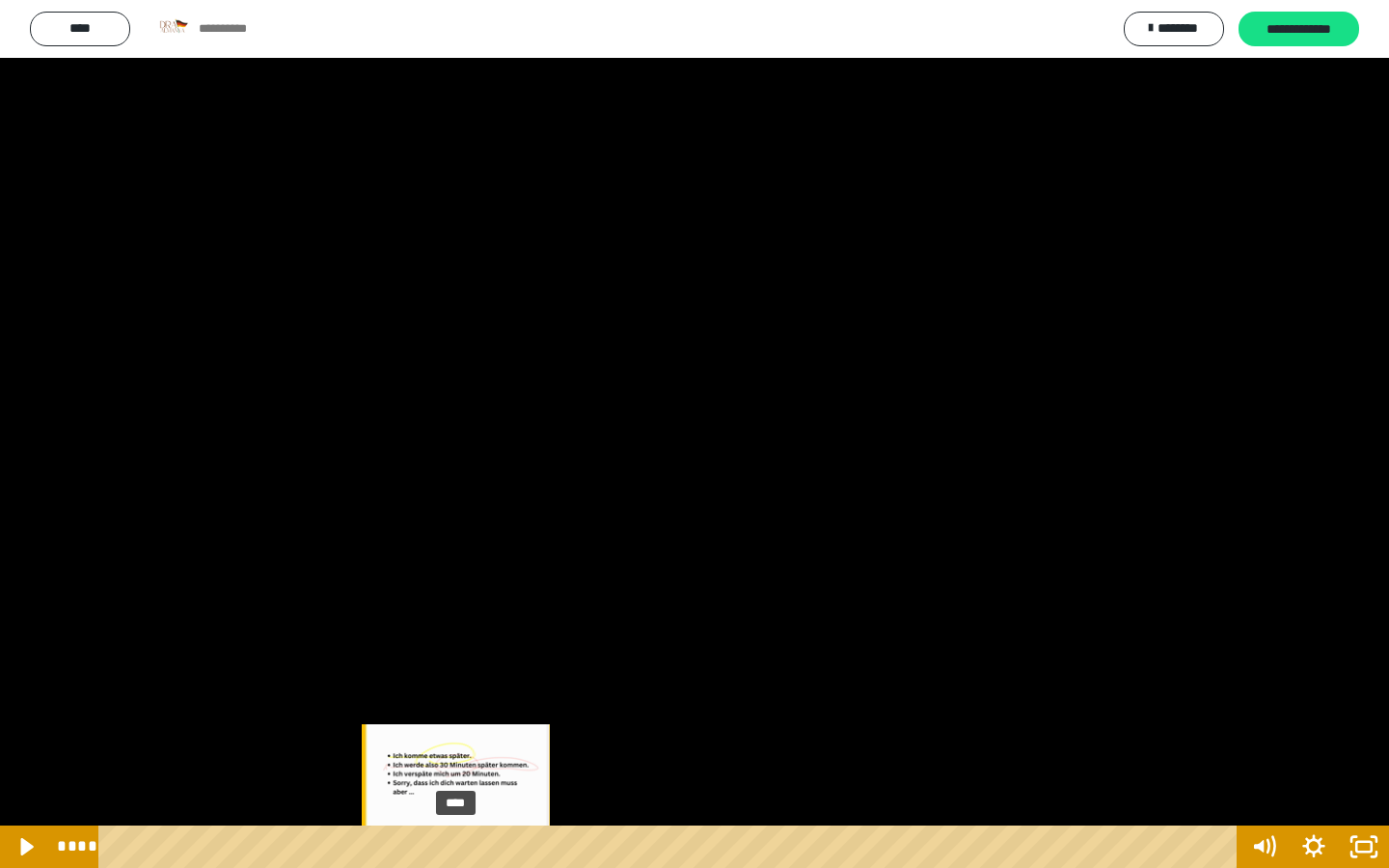 click at bounding box center [458, 847] 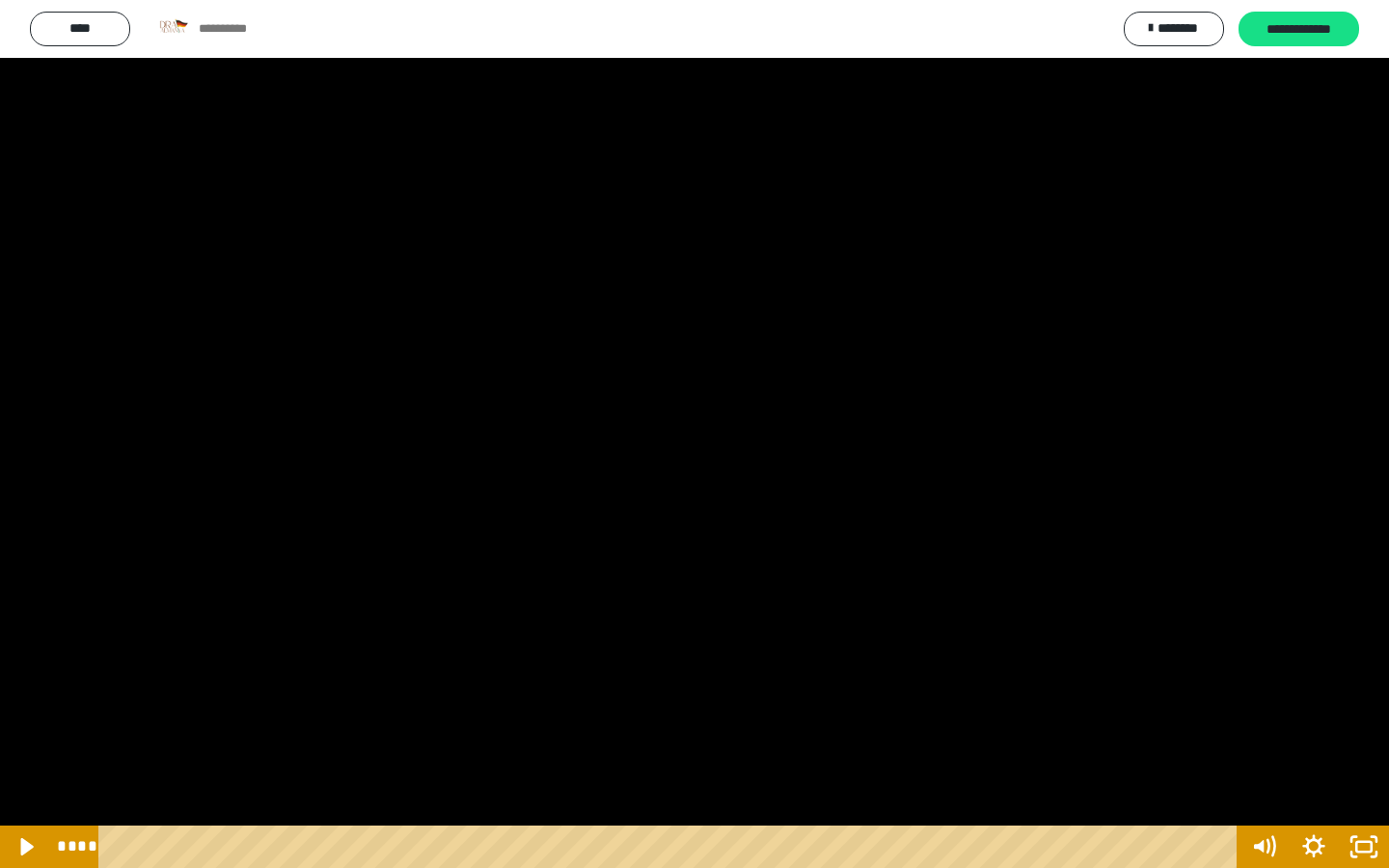 click at bounding box center [694, 434] 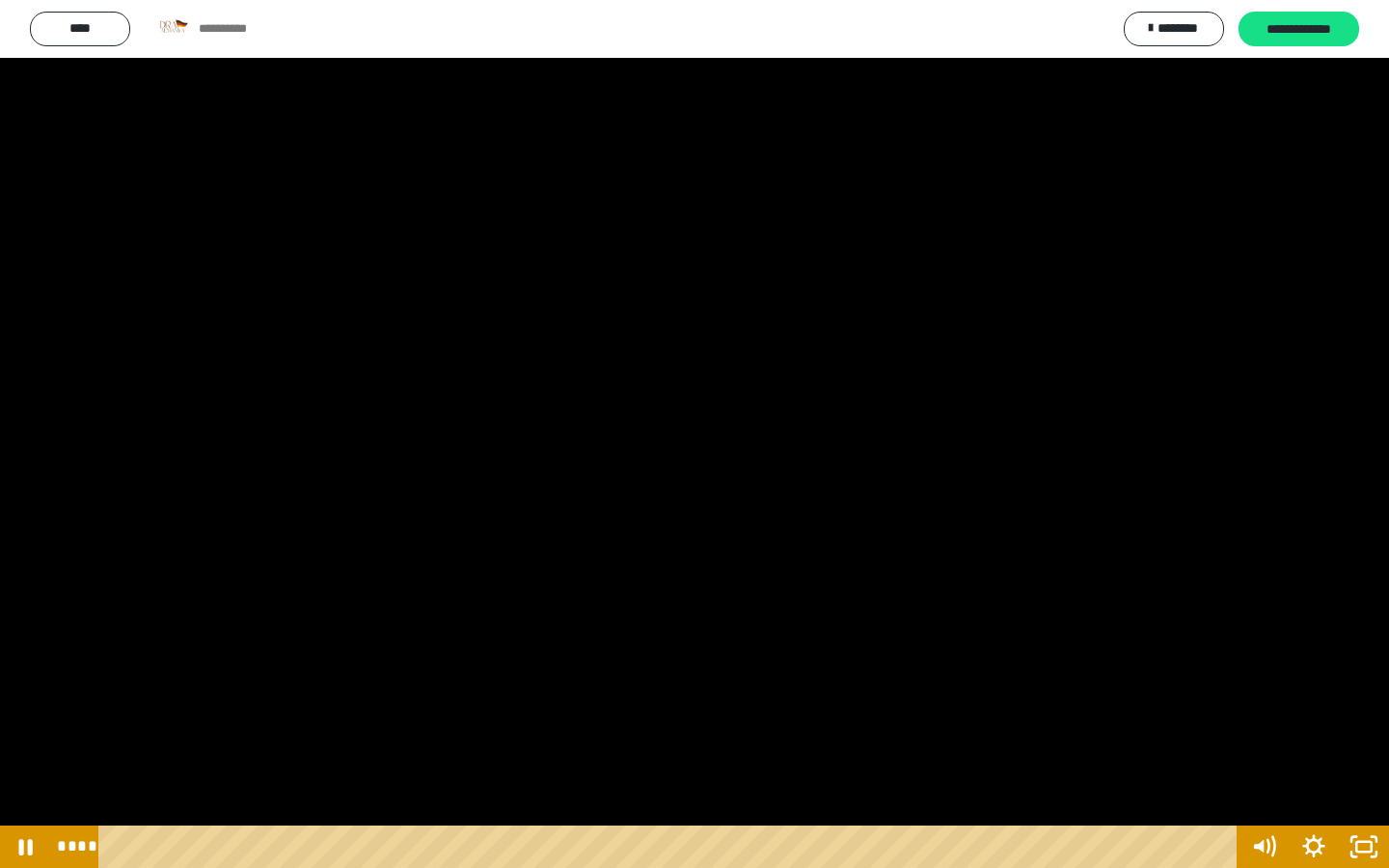 click at bounding box center (694, 434) 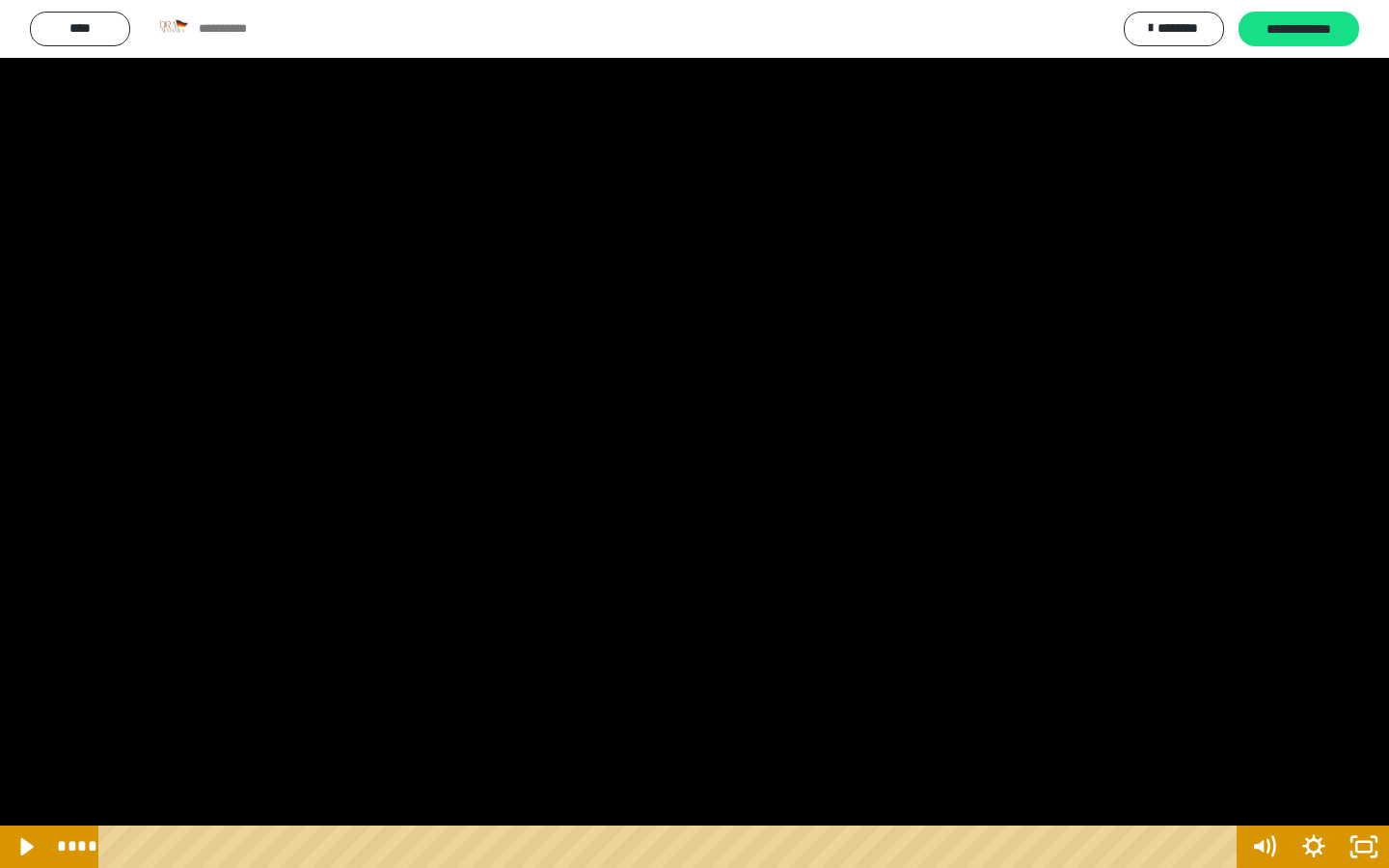 click at bounding box center (694, 434) 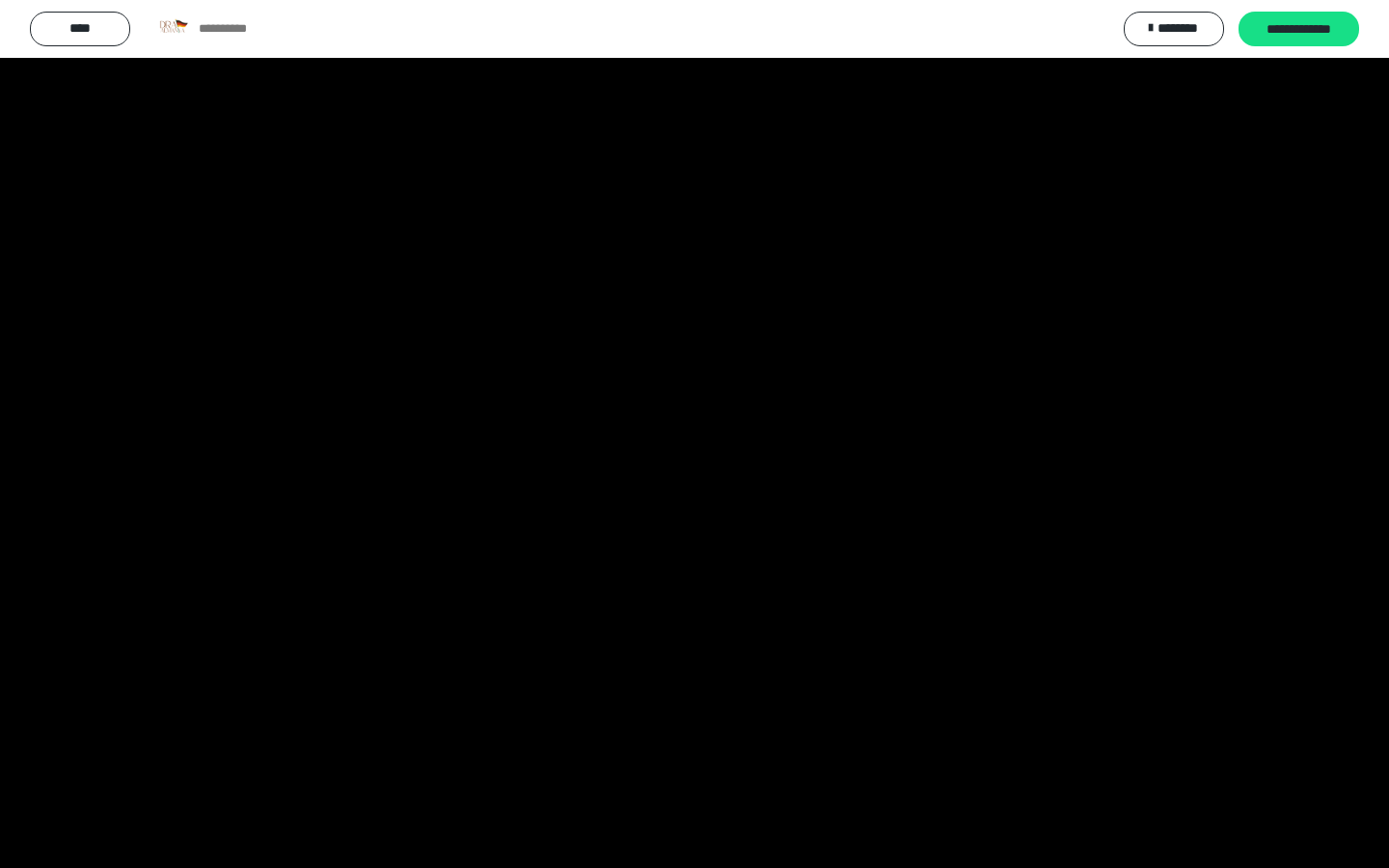 click at bounding box center (694, 434) 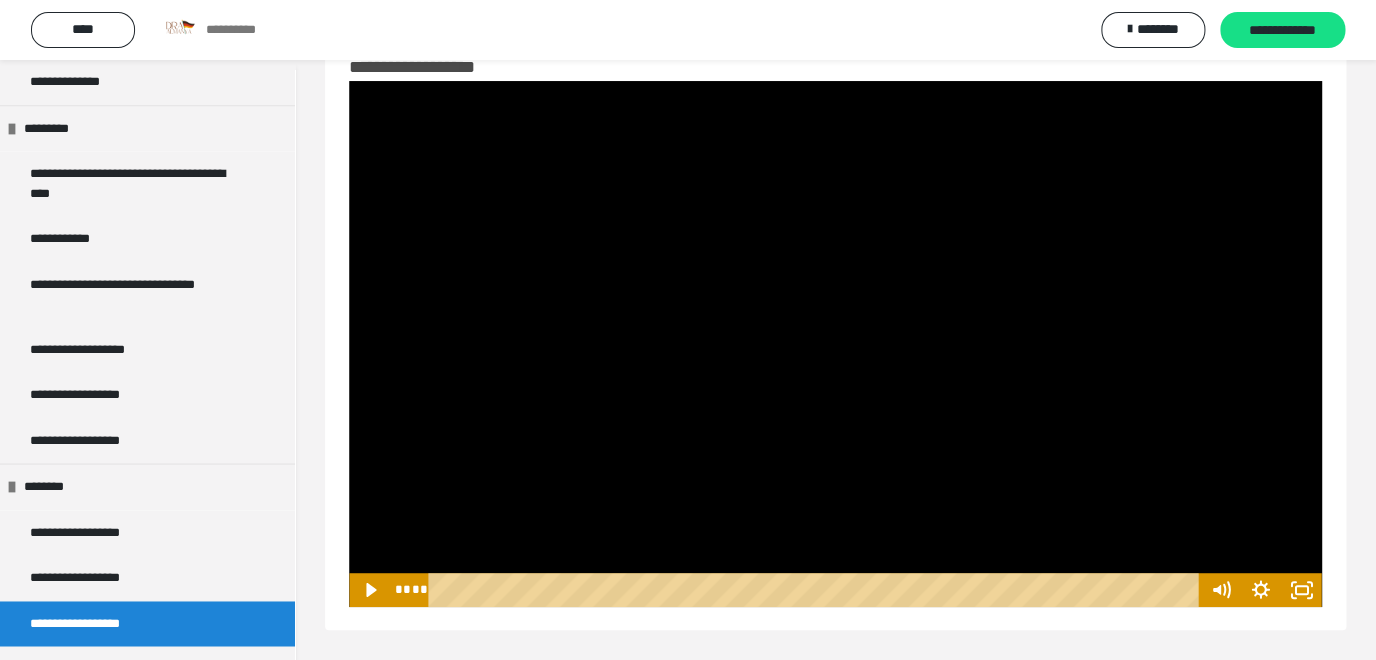 click at bounding box center (835, 344) 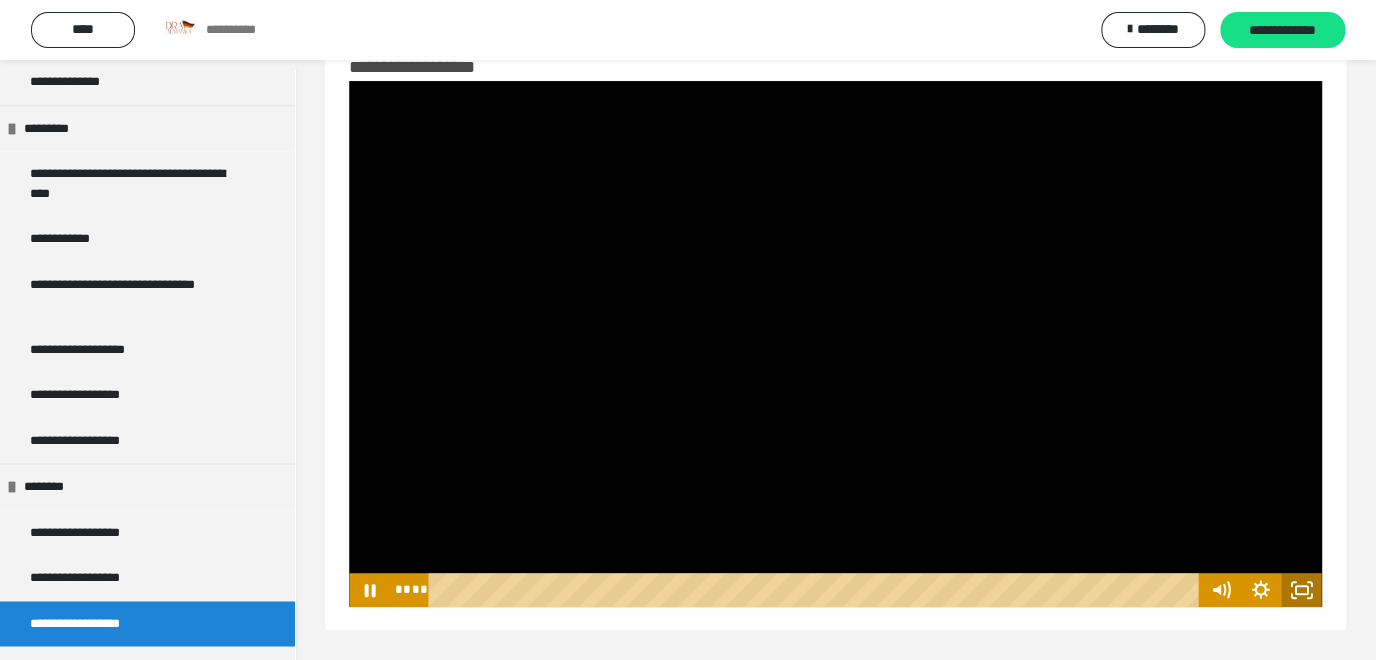 click 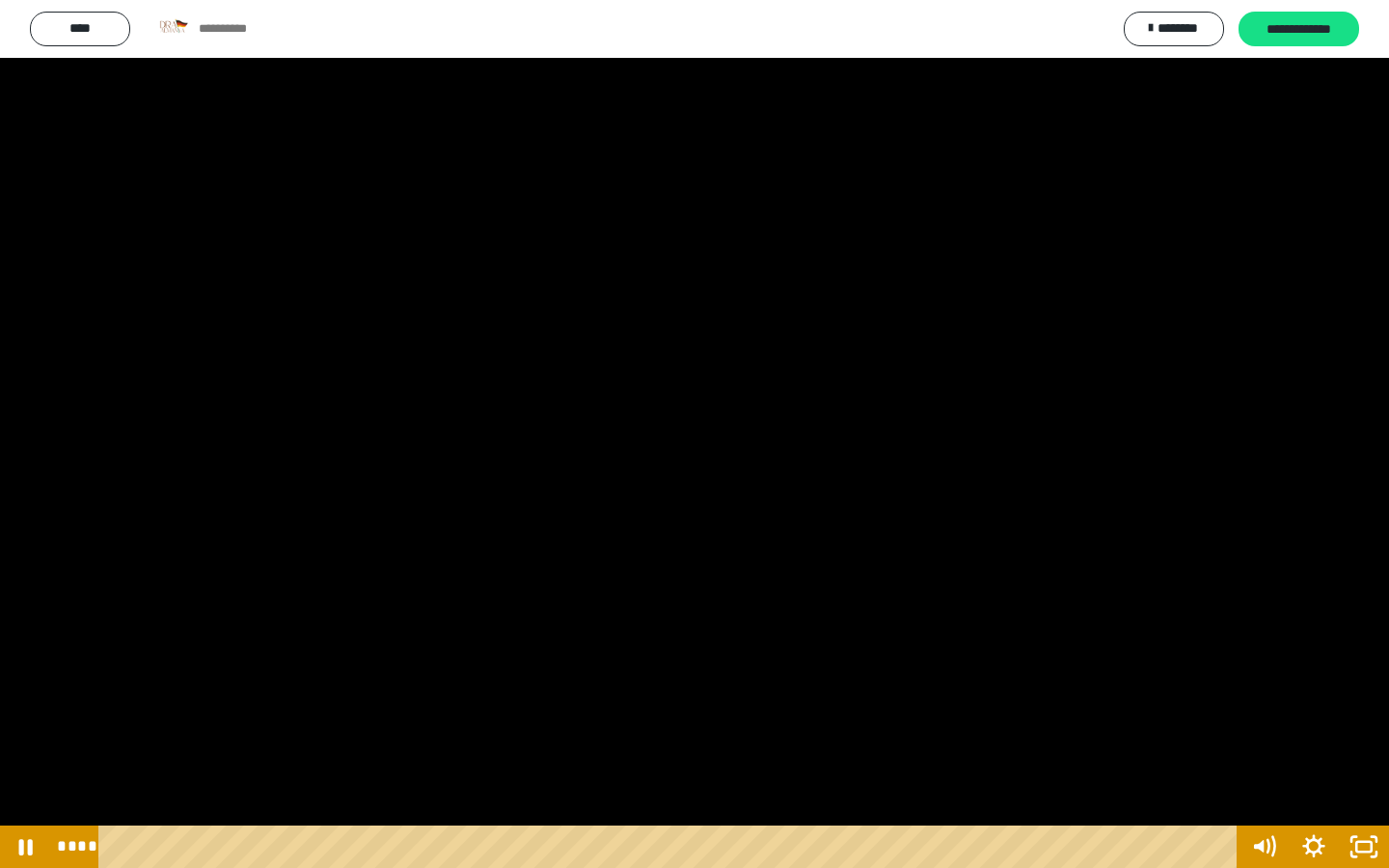 click at bounding box center (694, 434) 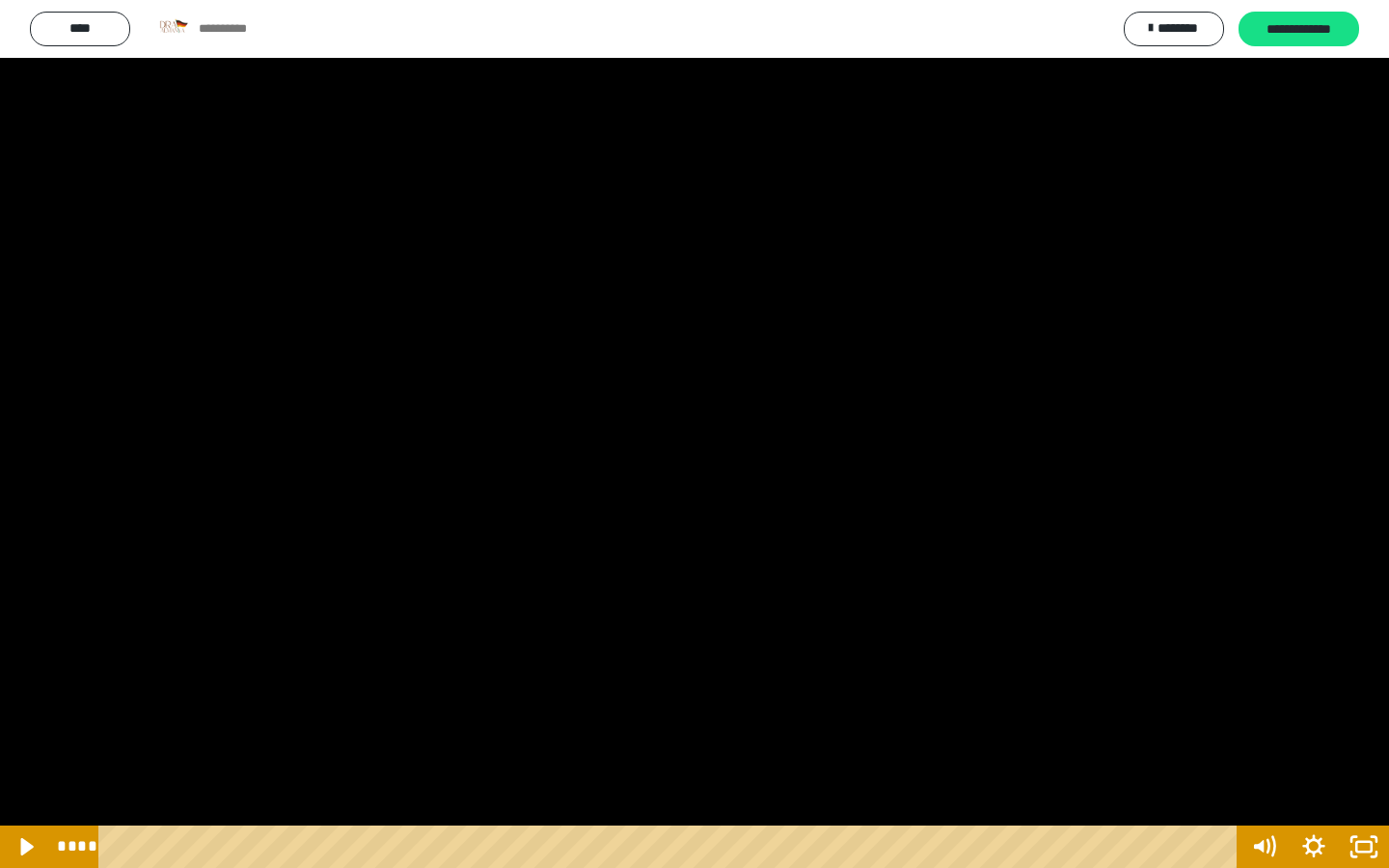 click at bounding box center [694, 434] 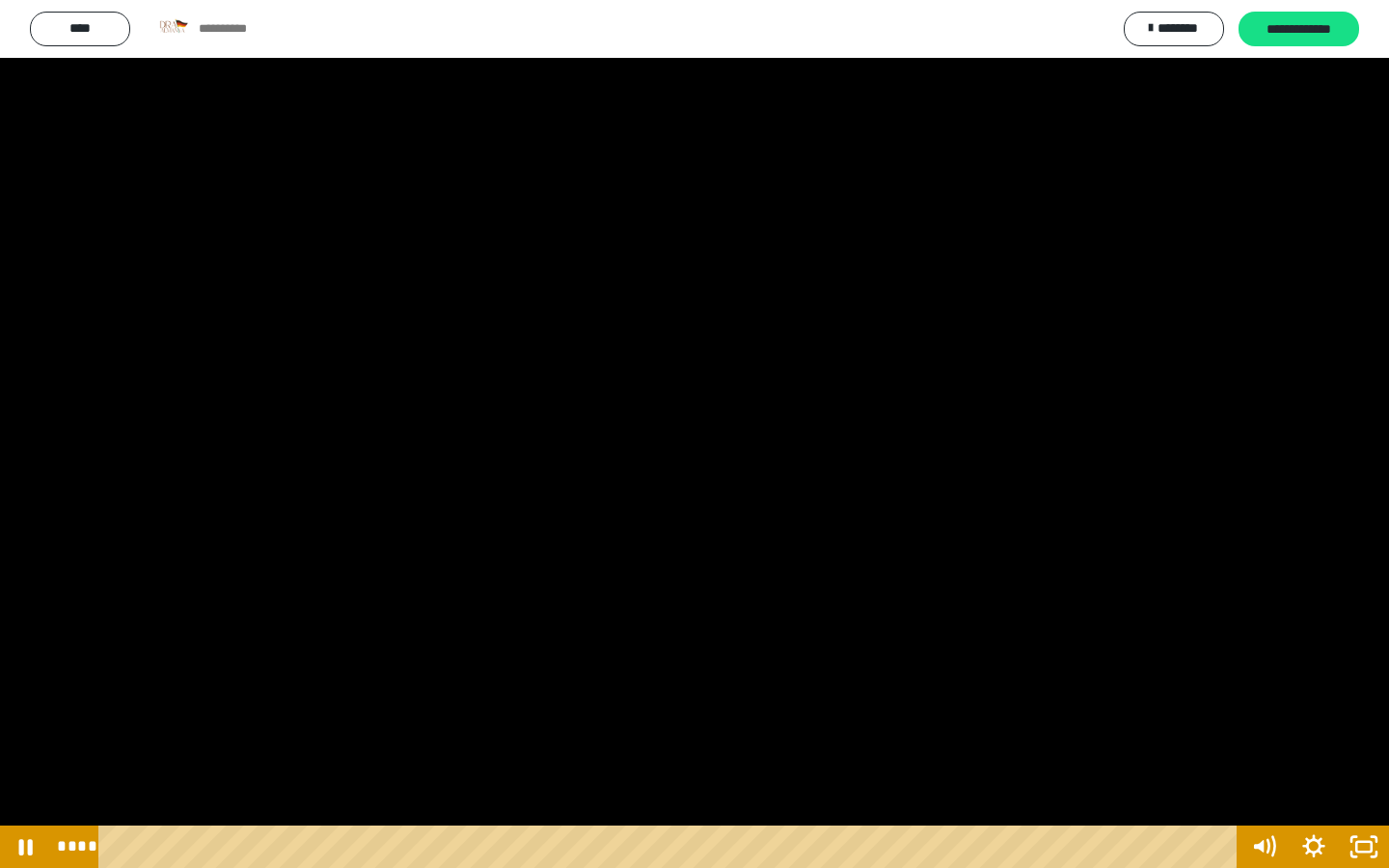 click at bounding box center [694, 434] 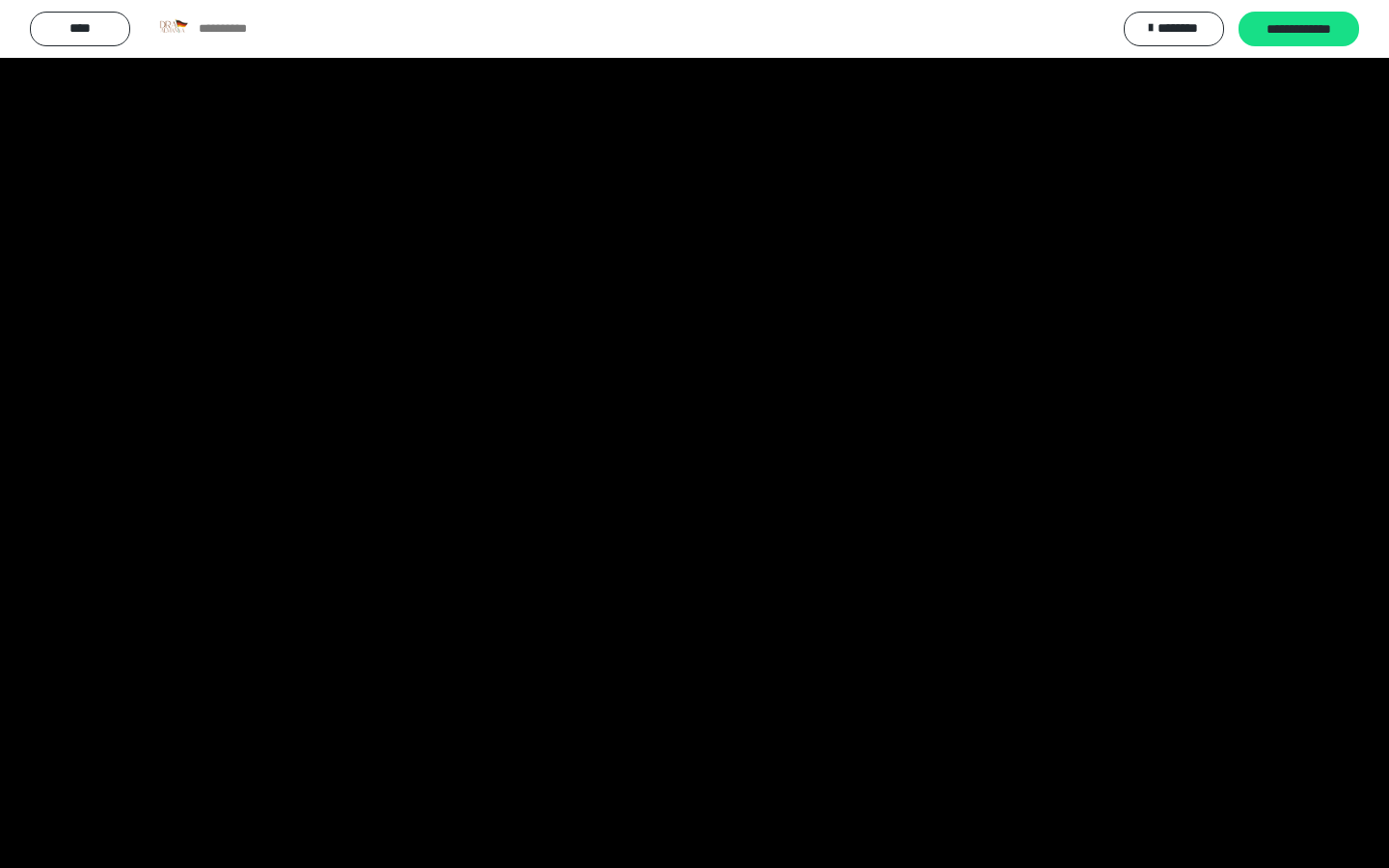 click at bounding box center (694, 434) 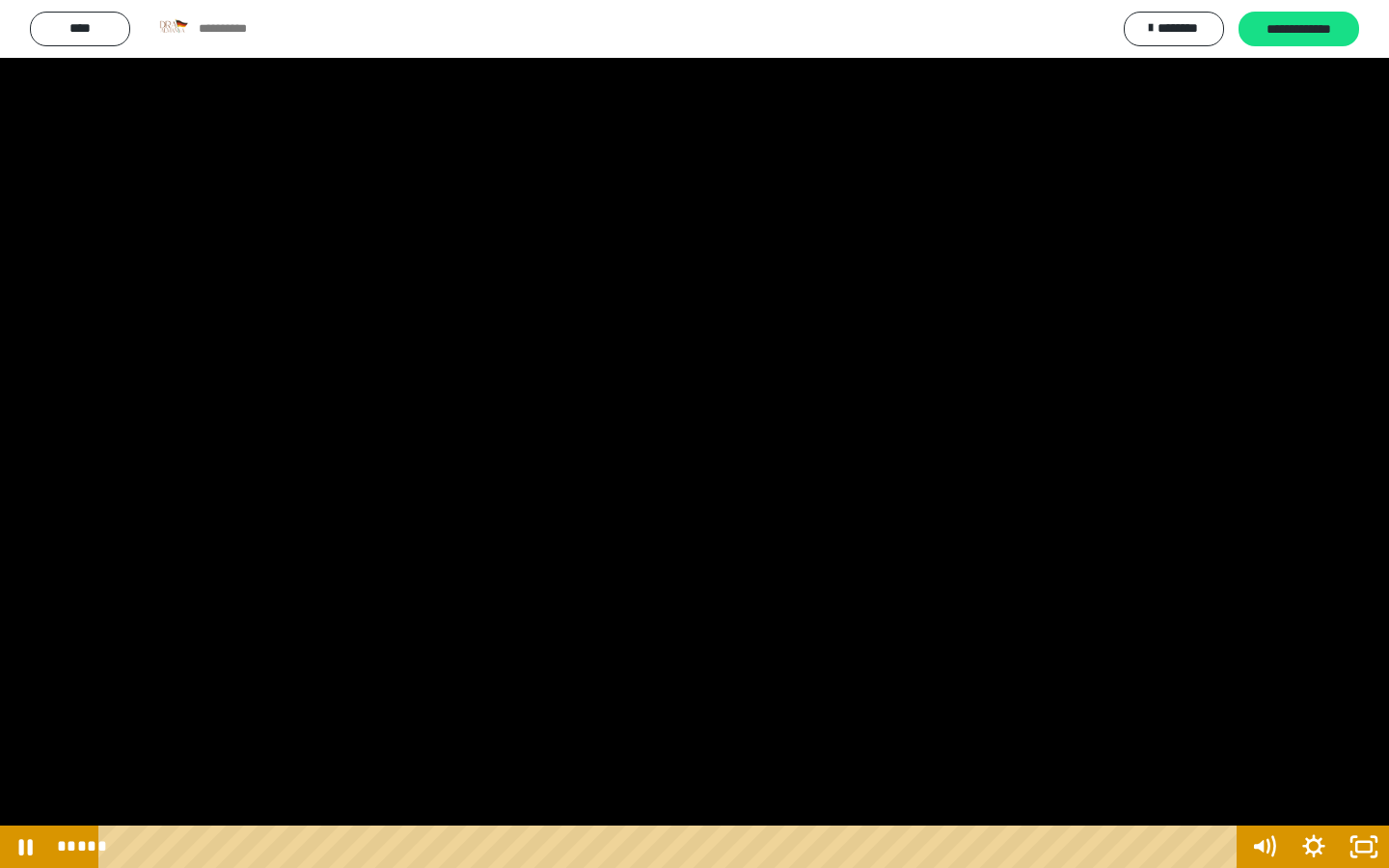 click at bounding box center (694, 434) 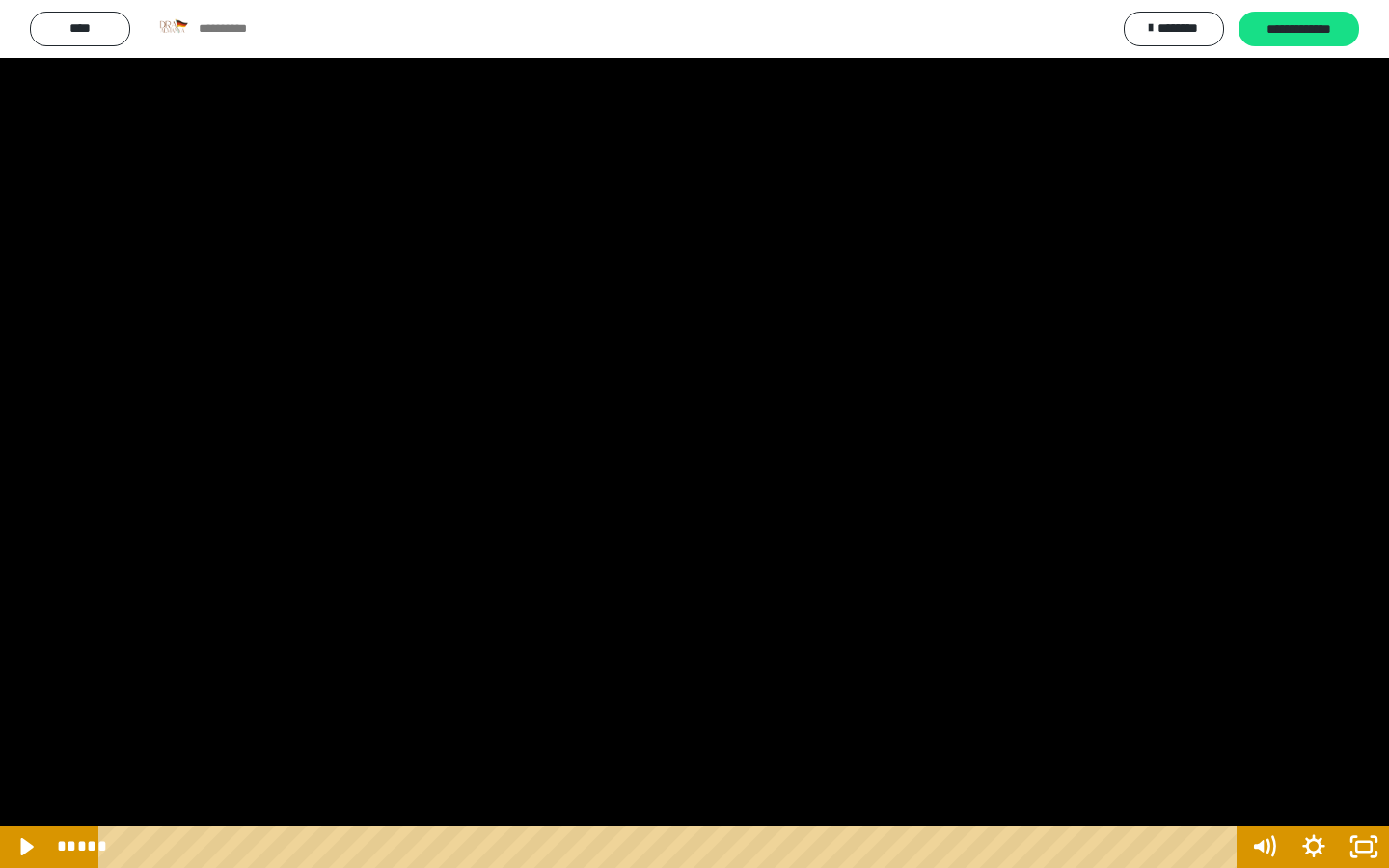 click at bounding box center (694, 434) 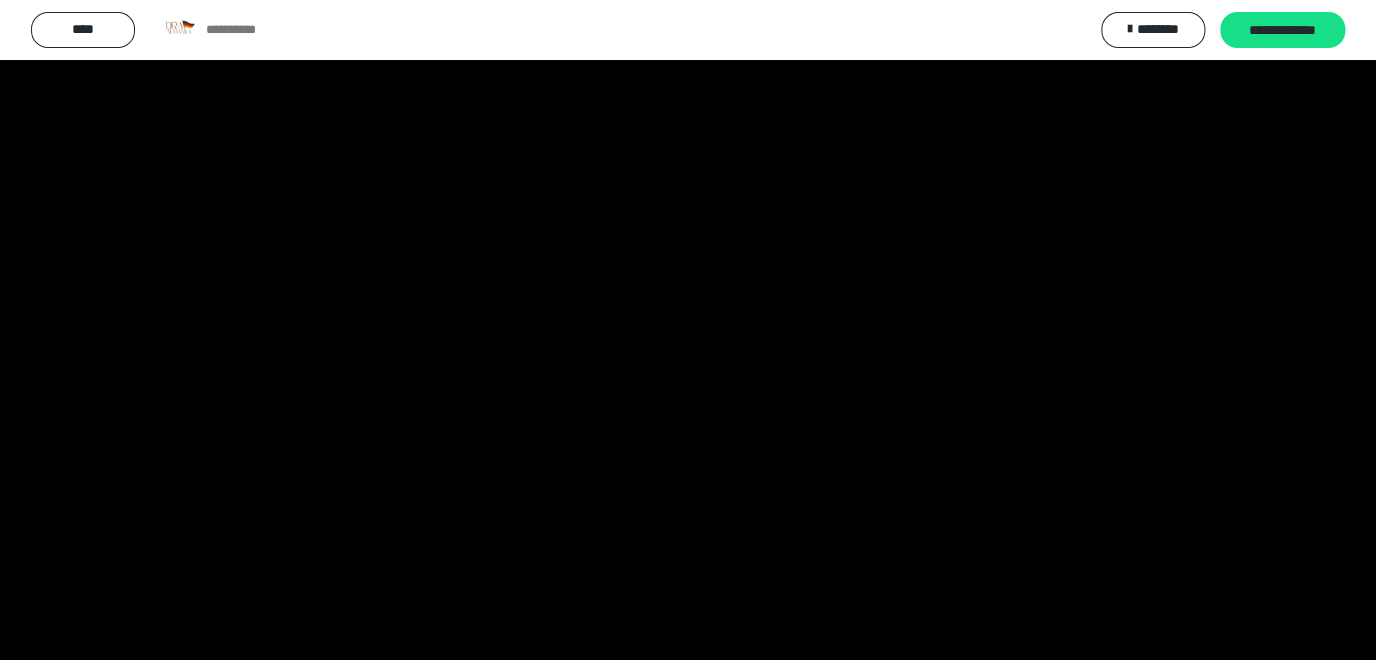 scroll, scrollTop: 3727, scrollLeft: 0, axis: vertical 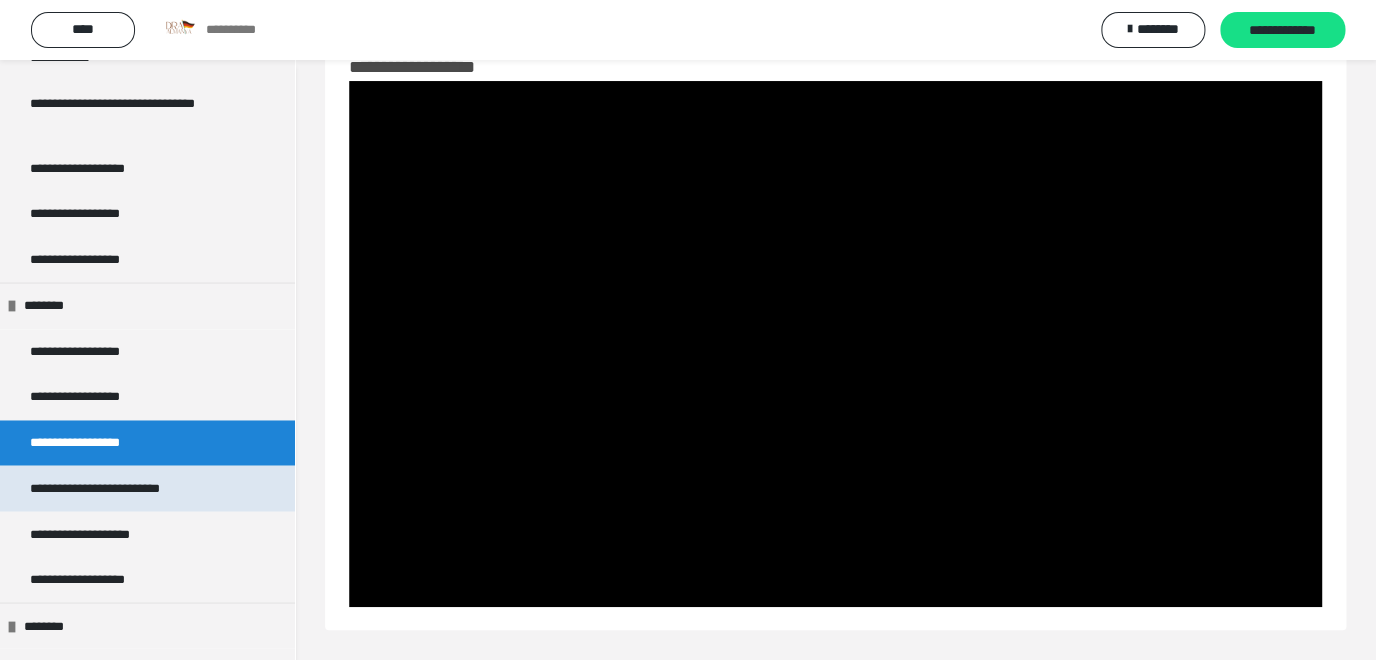 click on "**********" at bounding box center (126, 488) 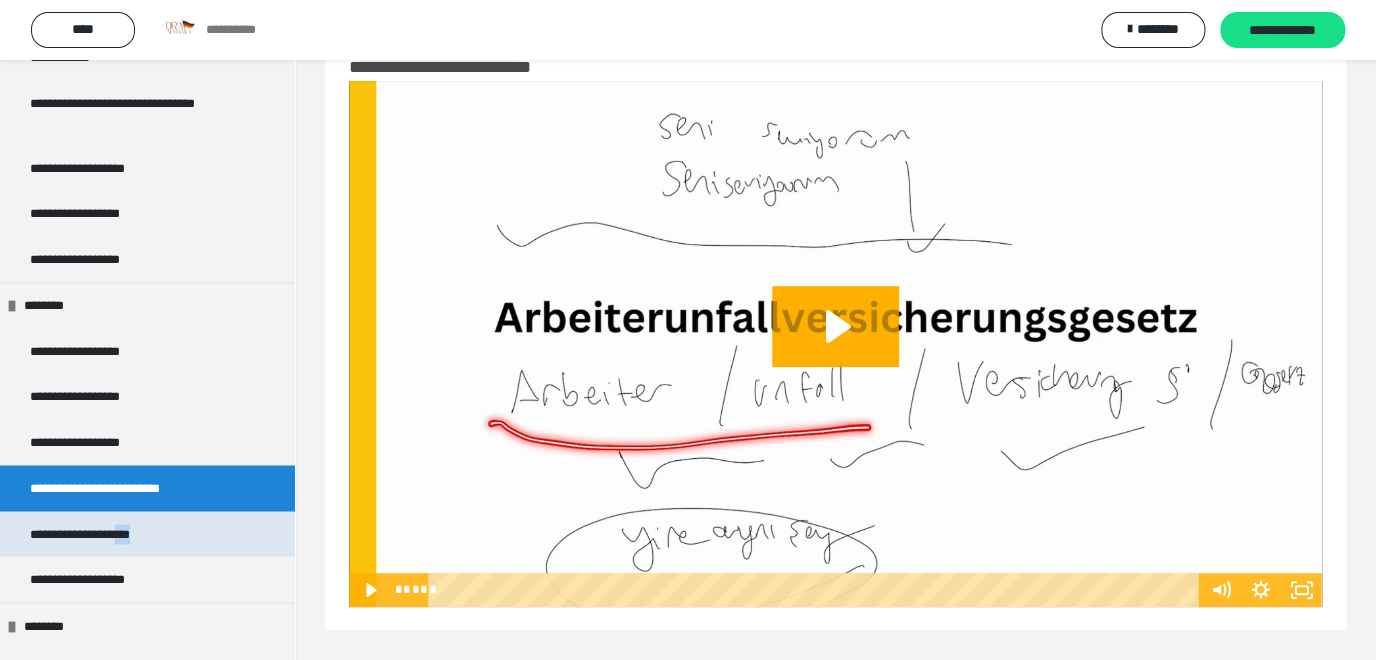 click on "**********" at bounding box center (108, 534) 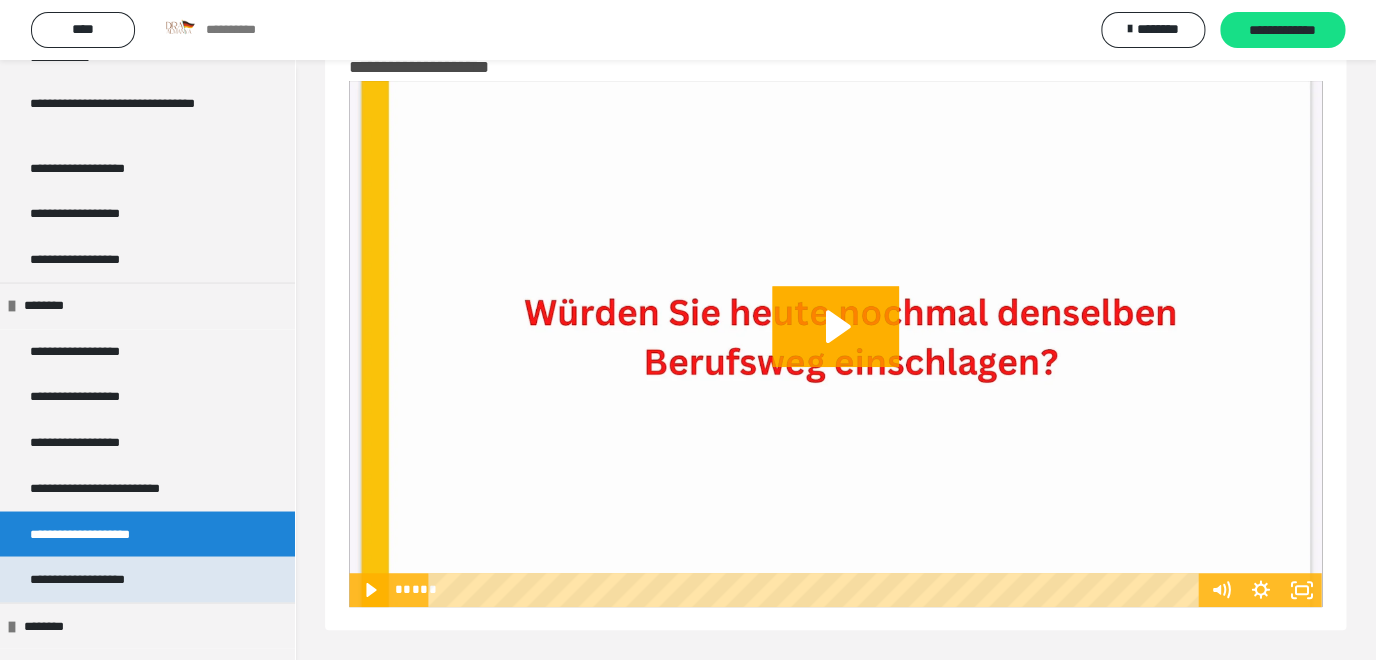 click on "**********" at bounding box center [147, 579] 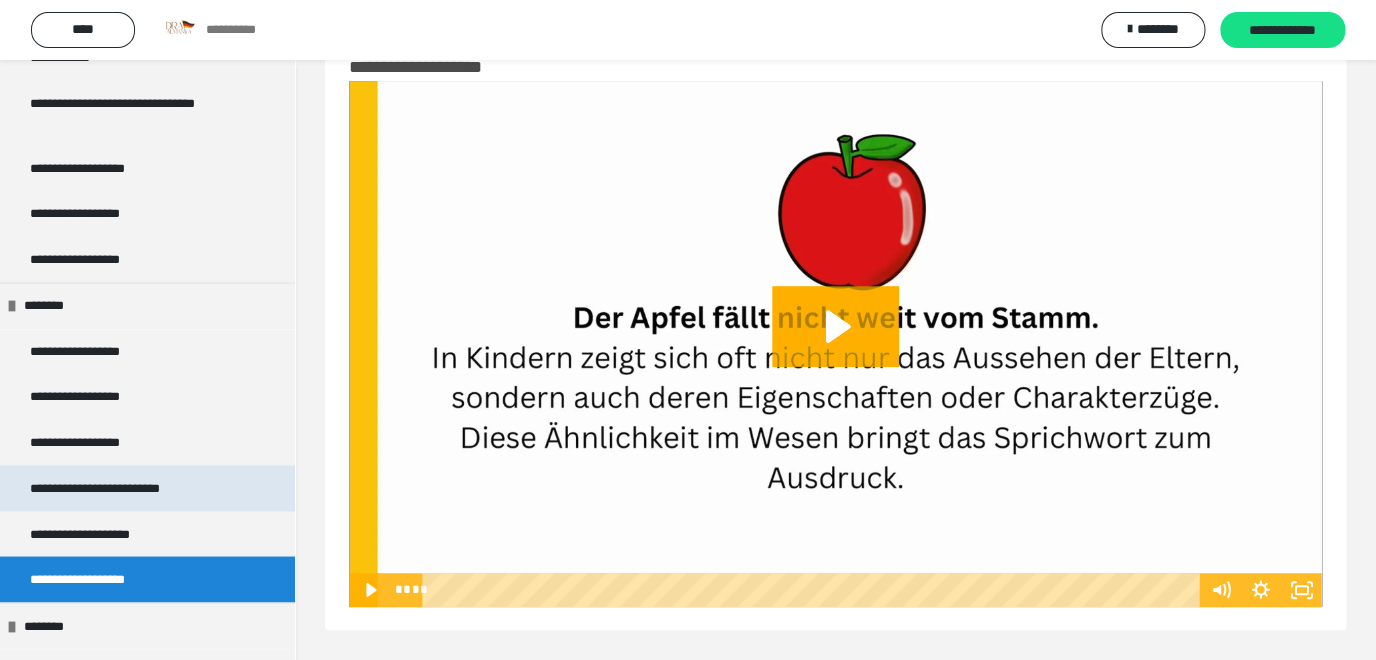 click on "**********" at bounding box center (126, 488) 